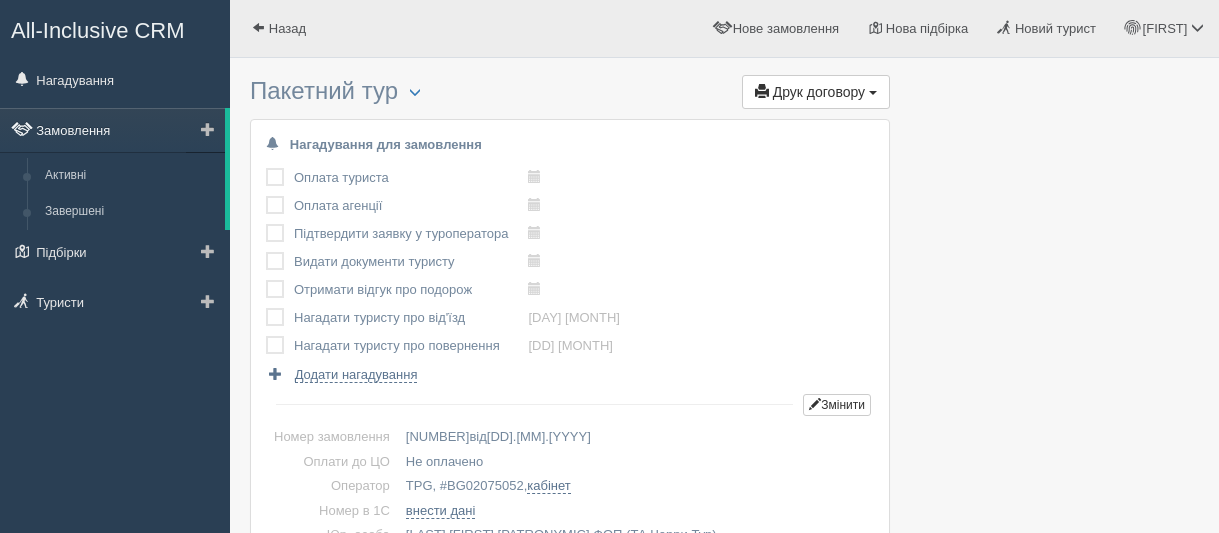 scroll, scrollTop: 0, scrollLeft: 0, axis: both 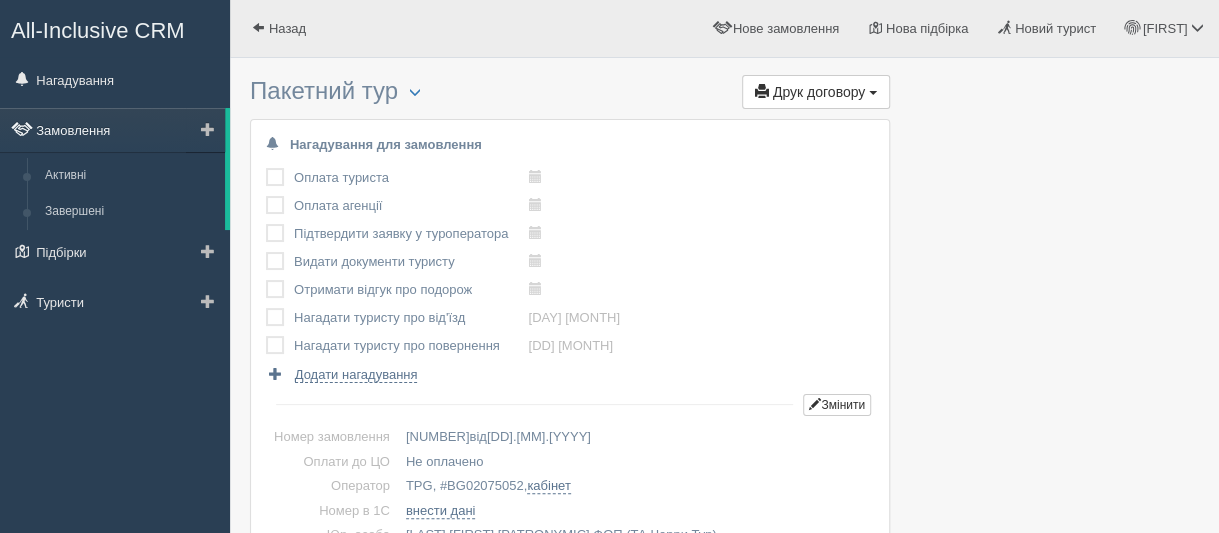 click on "Замовлення" at bounding box center [112, 130] 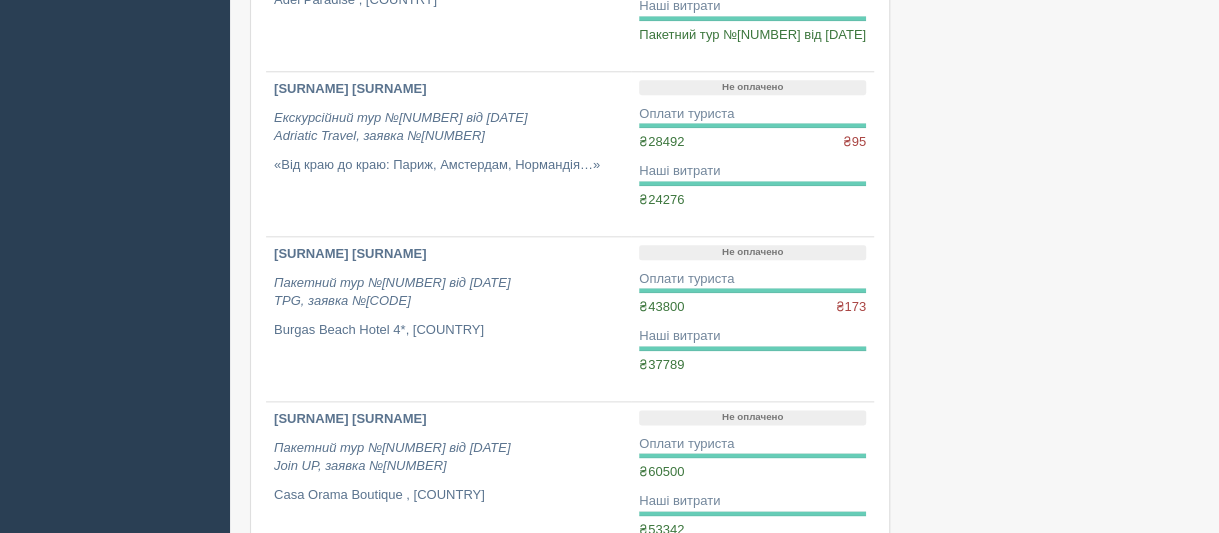 scroll, scrollTop: 1000, scrollLeft: 0, axis: vertical 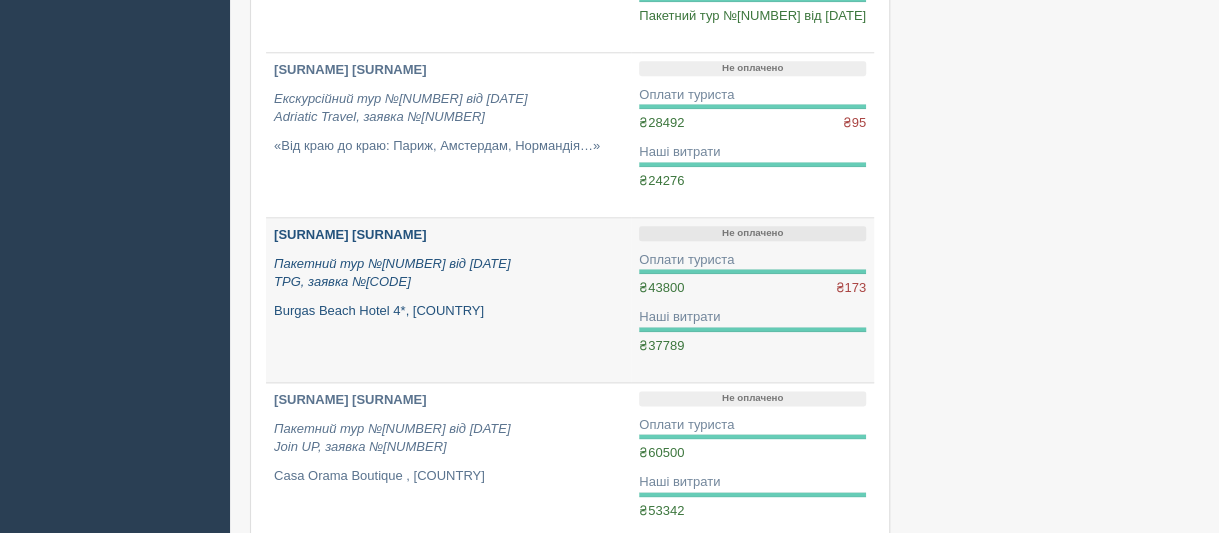 click on "[SURNAME] [SURNAME]" at bounding box center [350, 234] 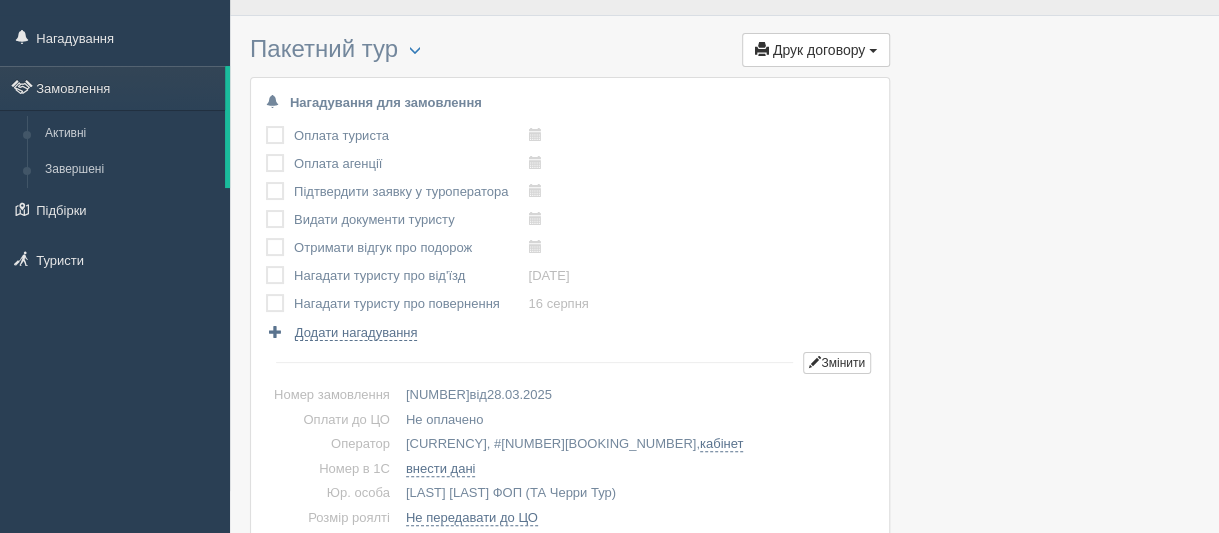 scroll, scrollTop: 0, scrollLeft: 0, axis: both 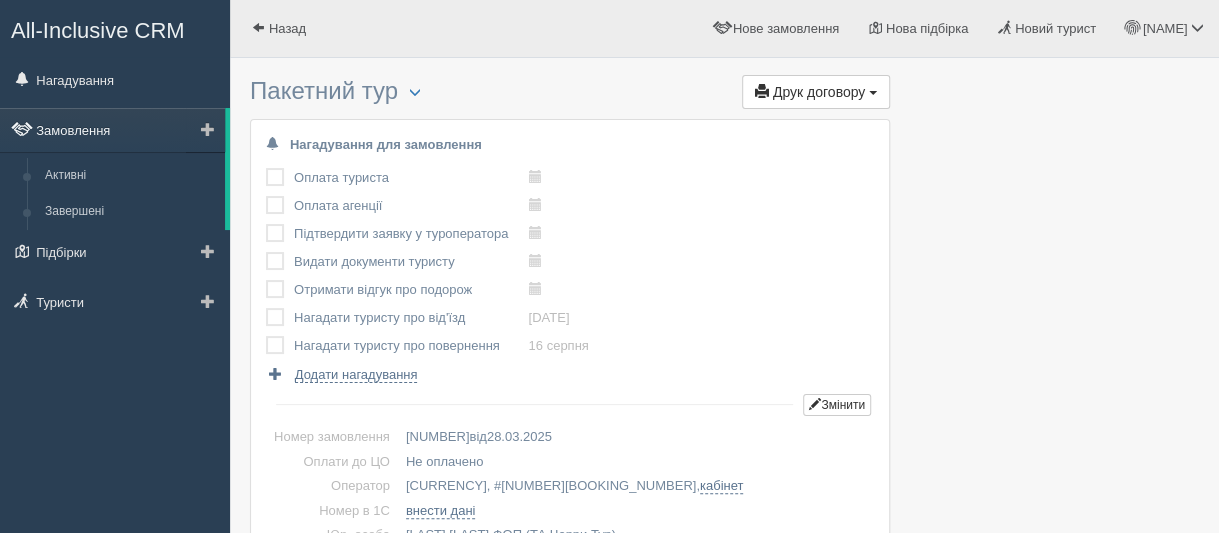 click on "Замовлення" at bounding box center (112, 130) 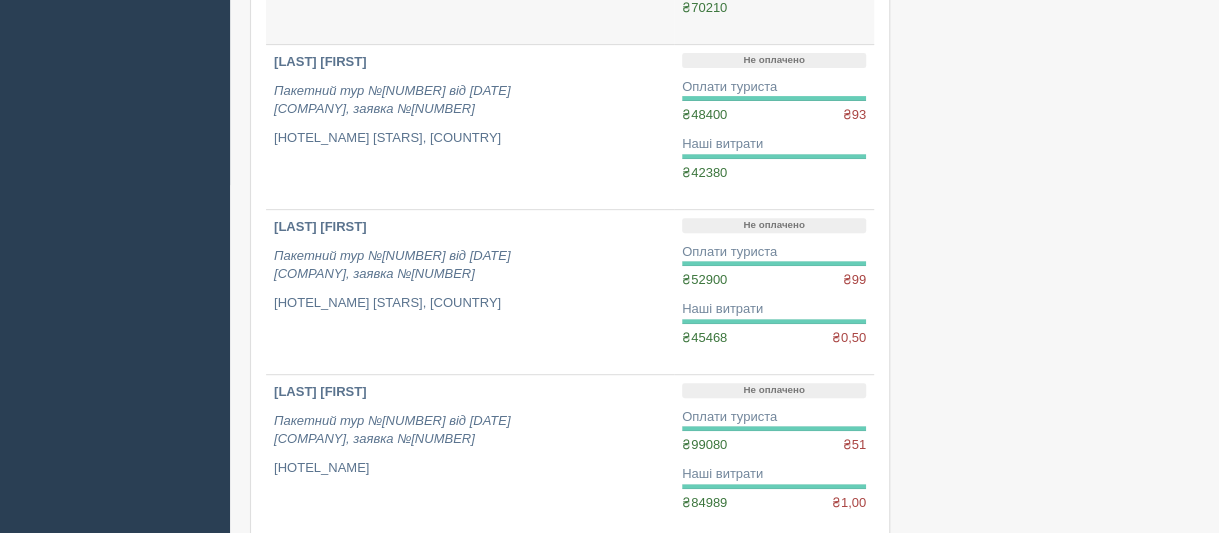 scroll, scrollTop: 300, scrollLeft: 0, axis: vertical 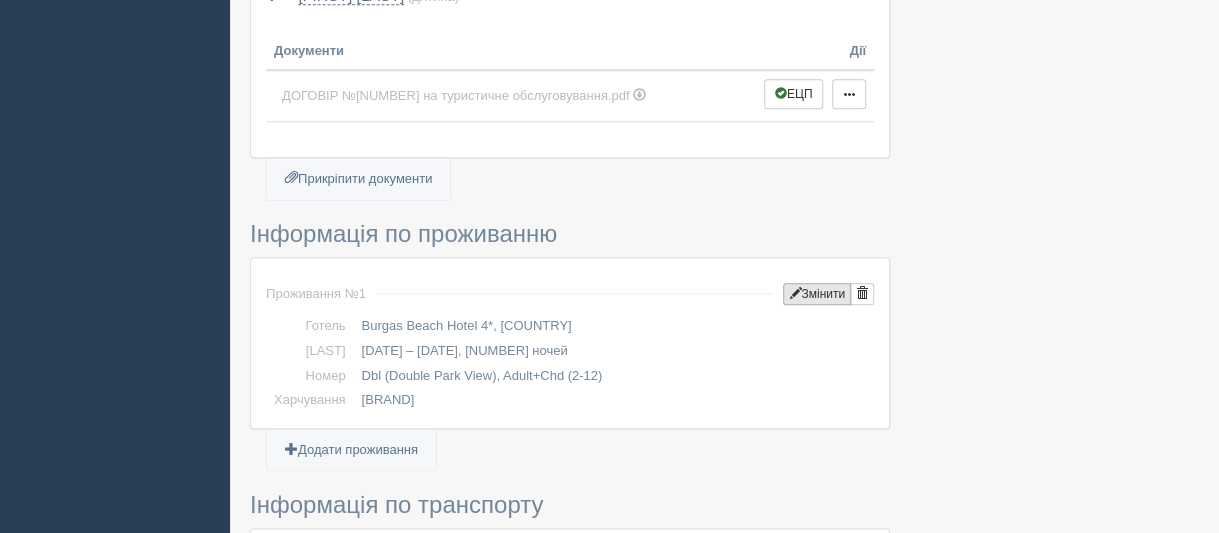 click on "Змінити" at bounding box center [817, 294] 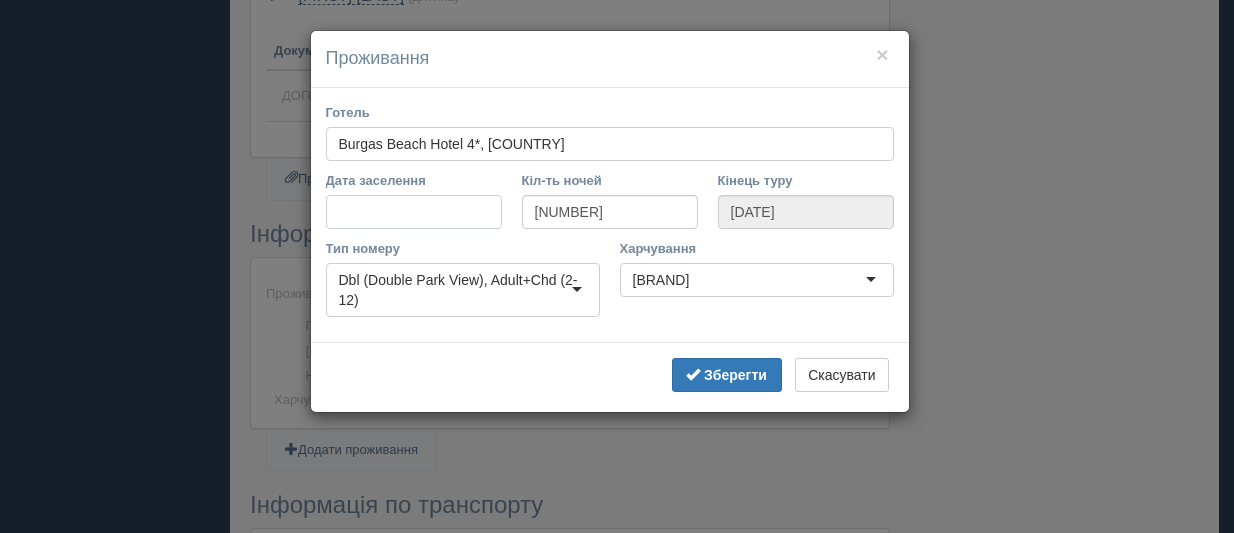 click on "Дата заселення" at bounding box center [414, 212] 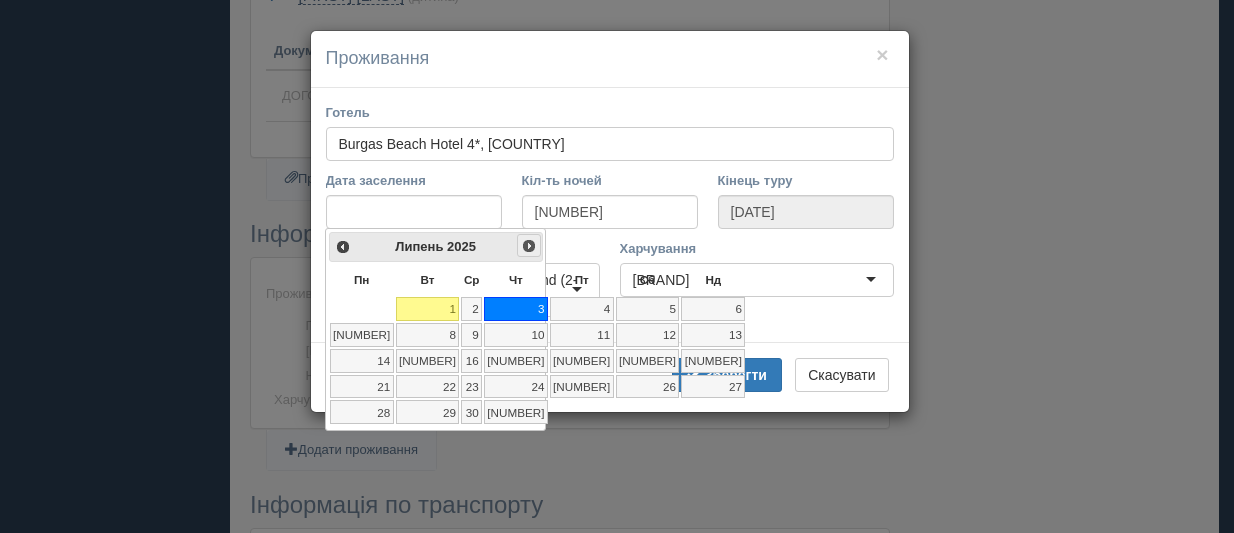 click on "Наст>" at bounding box center (529, 246) 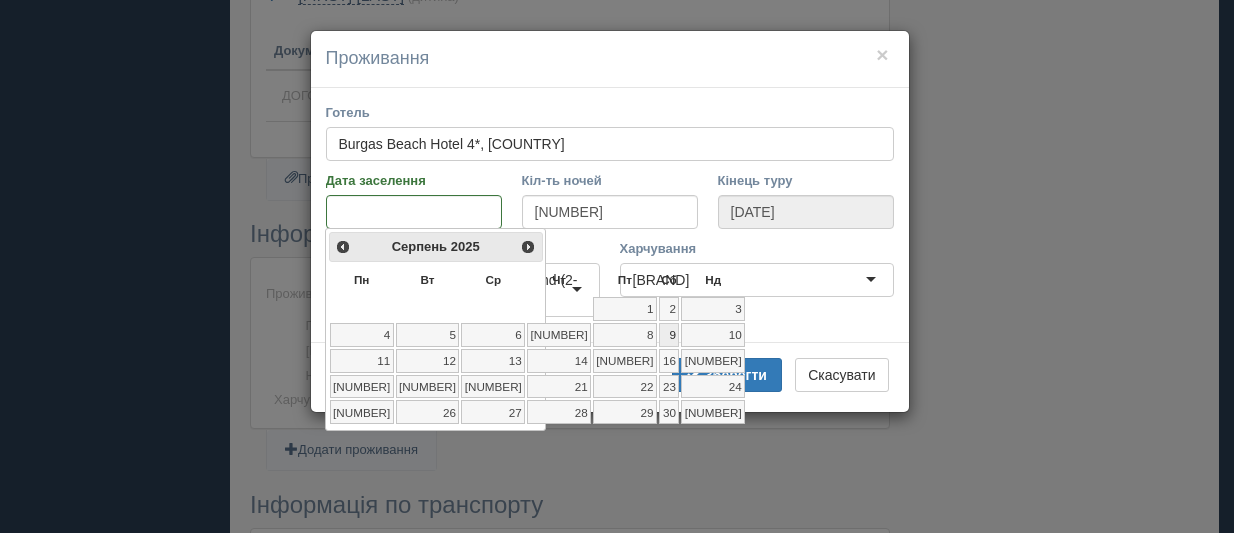click on "9" at bounding box center [669, 335] 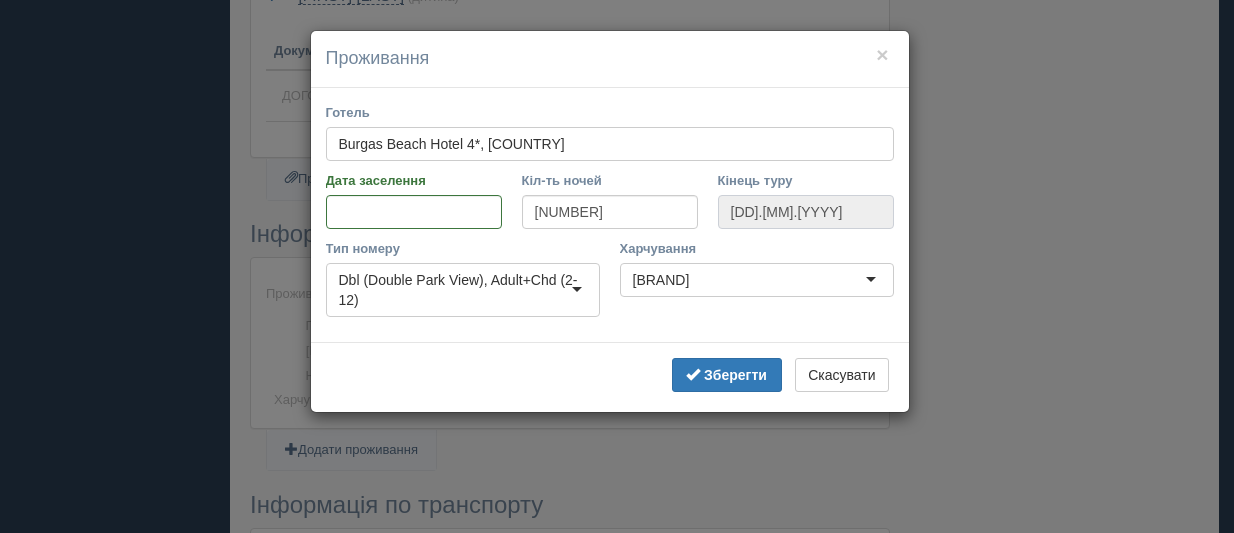click on "[DD].[MM].[YYYY]" at bounding box center [806, 212] 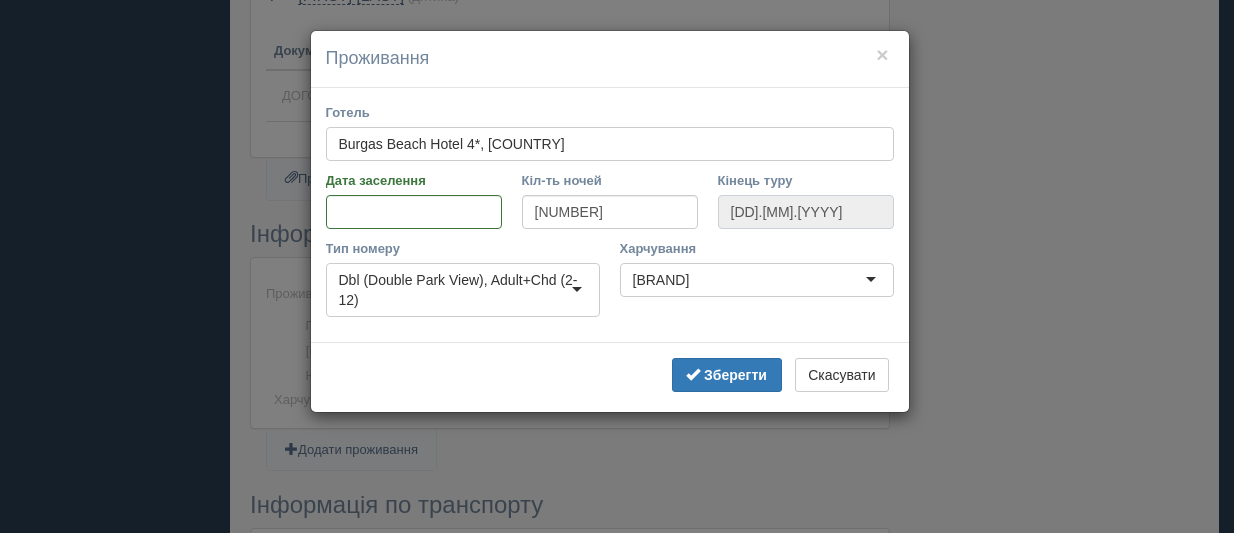 click on "[DD].[MM].[YYYY]" at bounding box center (806, 212) 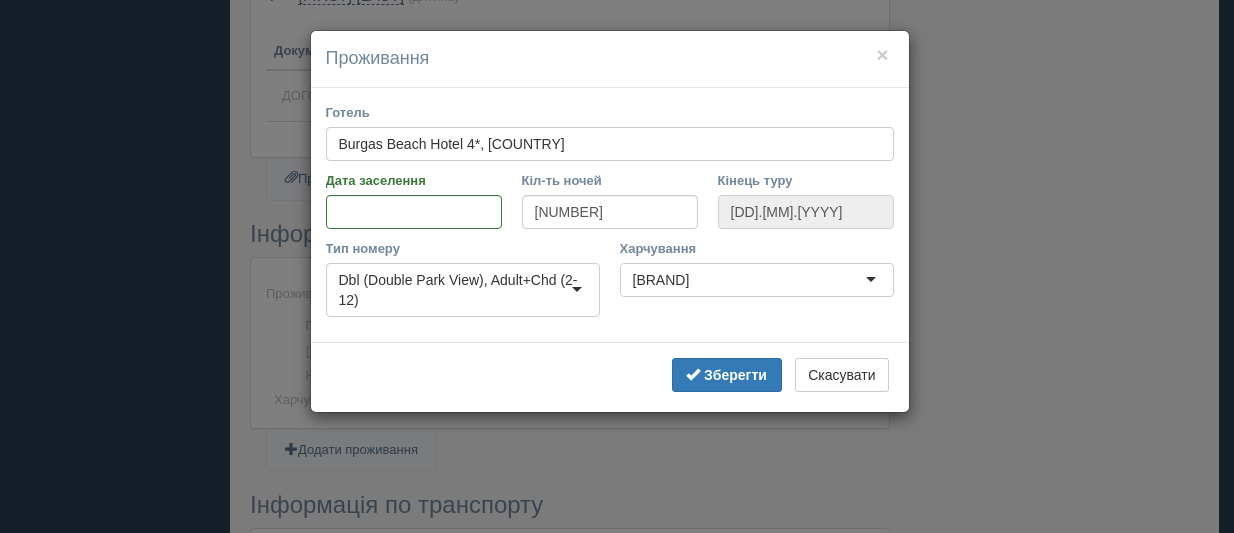 click on "[DD].[MM].[YYYY]" at bounding box center [806, 212] 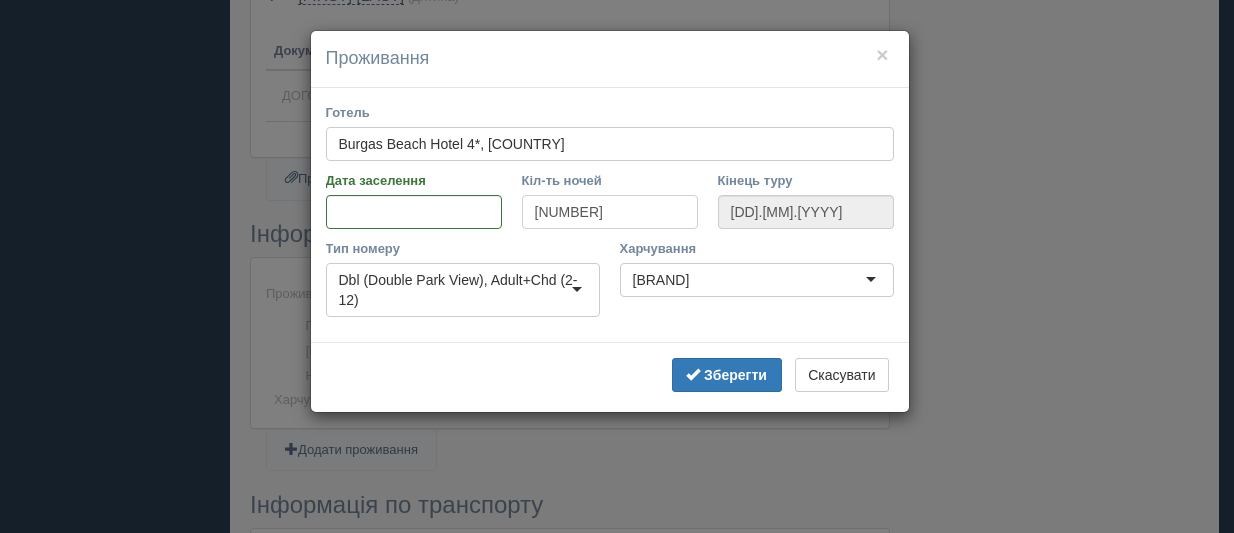 click on "[NUMBER]" at bounding box center (610, 212) 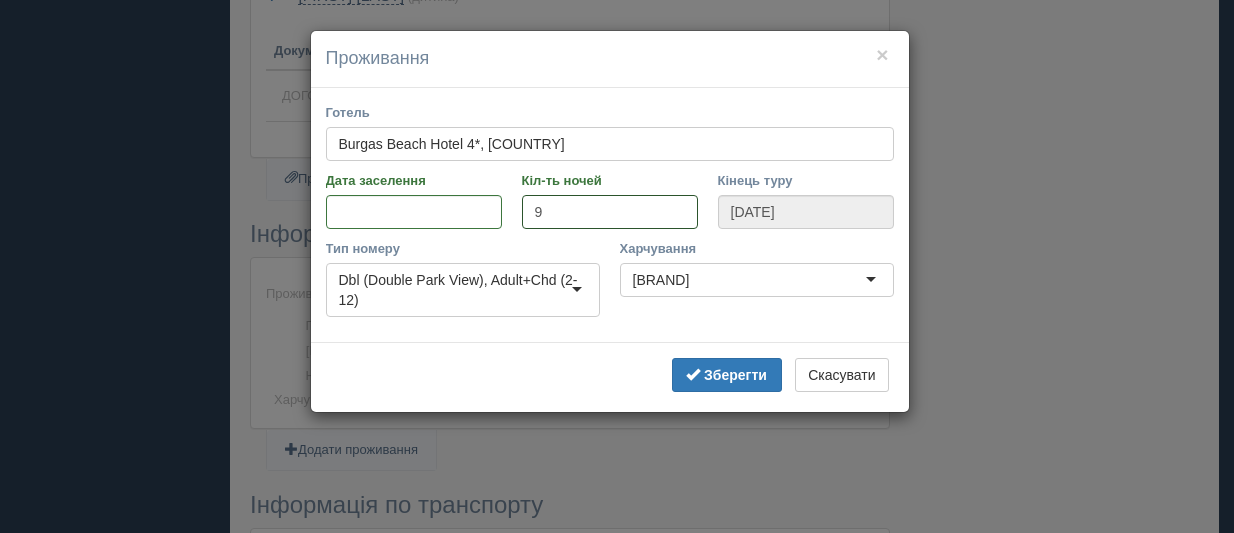 type on "9" 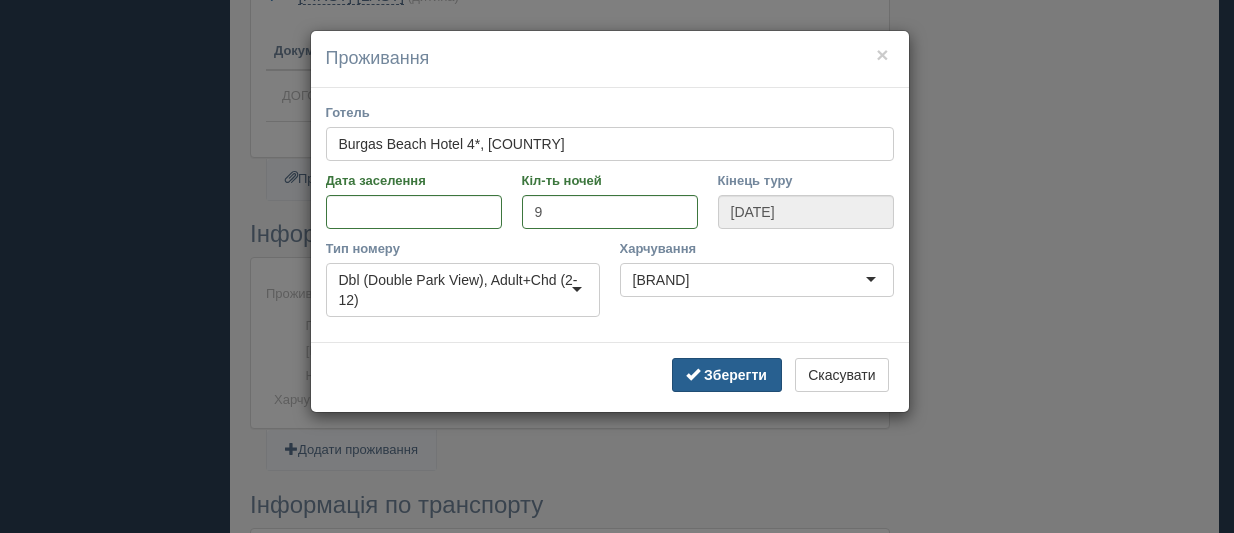click on "Зберегти" at bounding box center [735, 375] 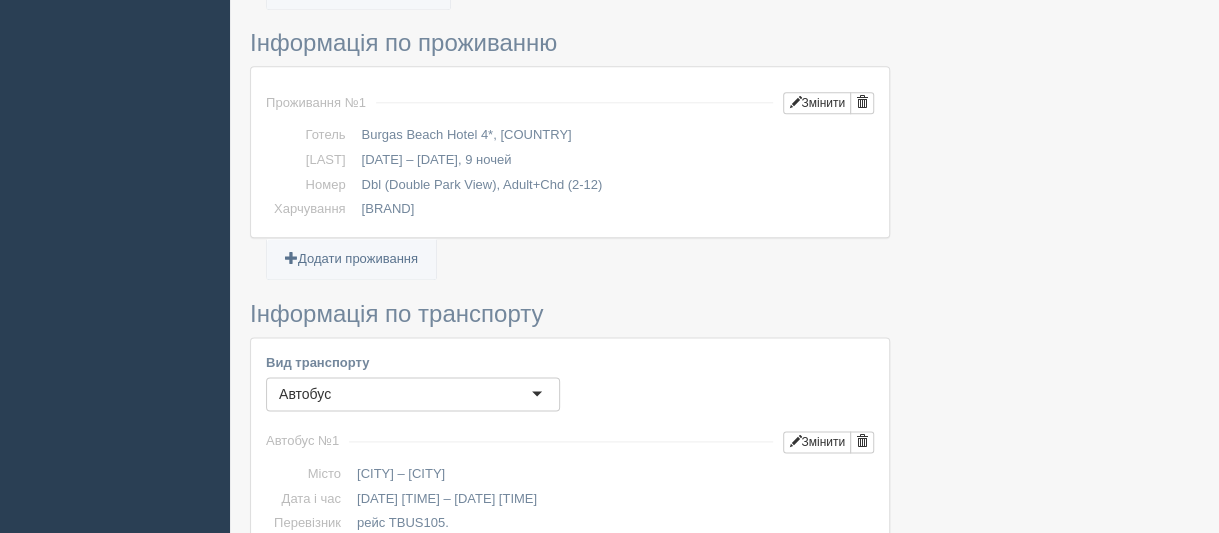 scroll, scrollTop: 1300, scrollLeft: 0, axis: vertical 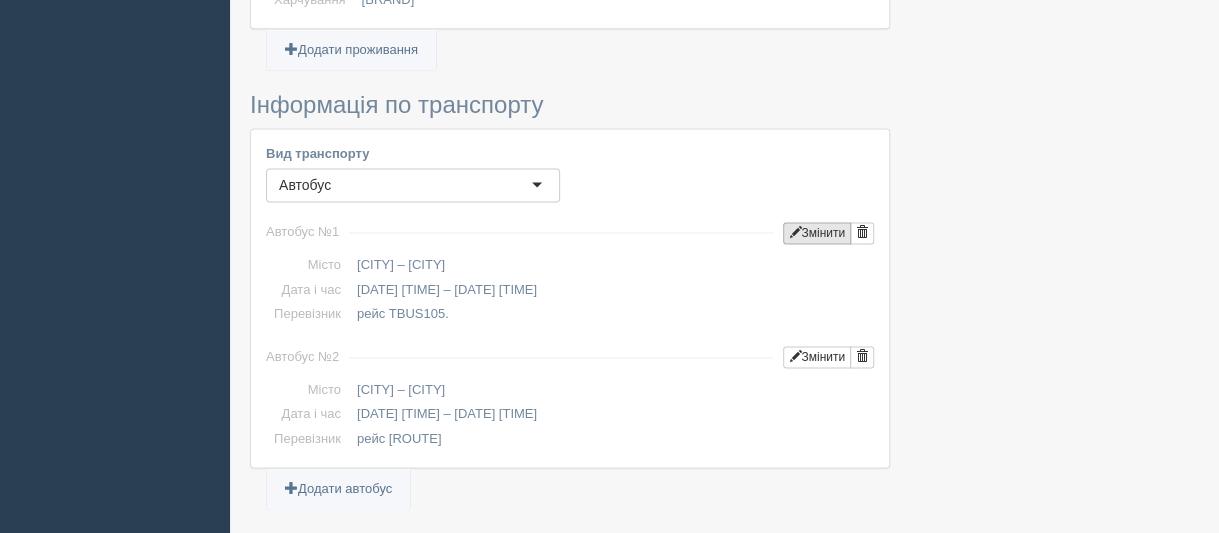 click on "Змінити" at bounding box center [817, 233] 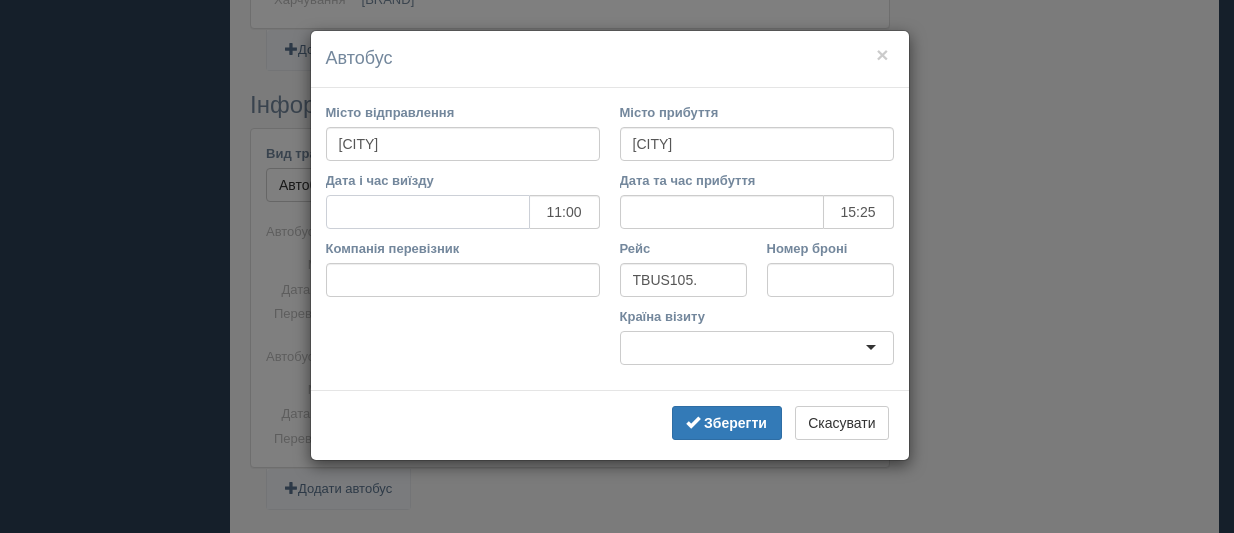 click on "Дата і час виїзду" at bounding box center [428, 212] 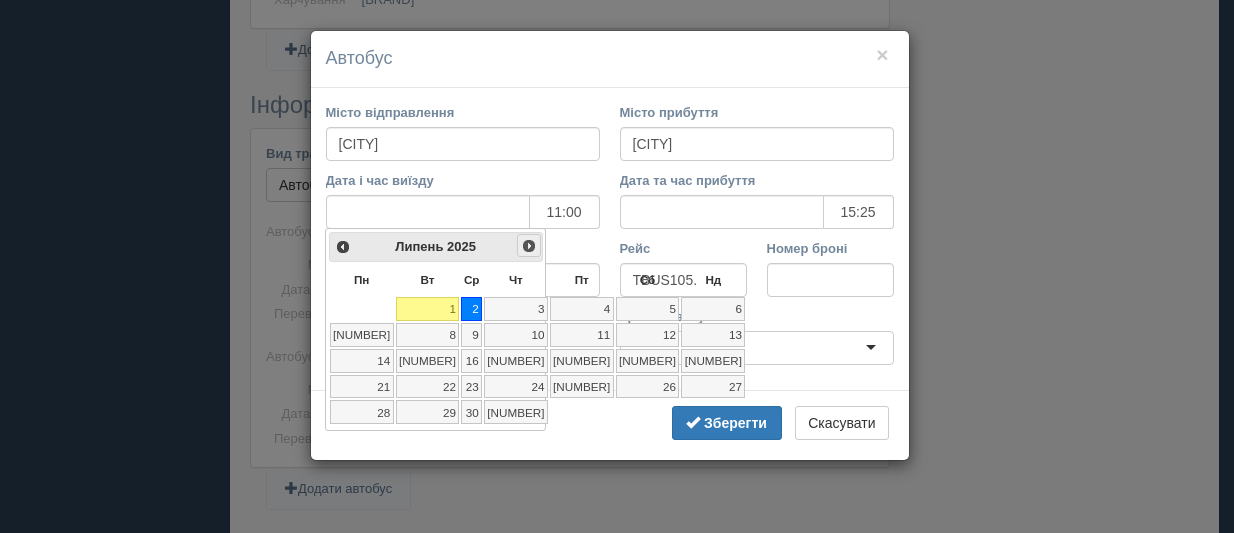 click on "Наст>" at bounding box center [529, 246] 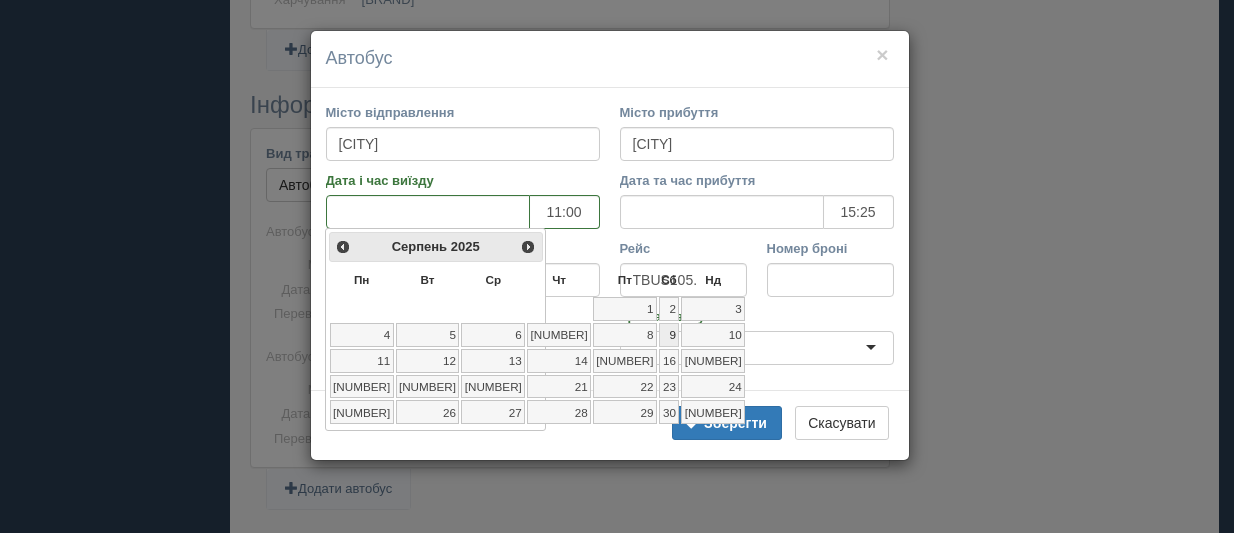 click on "9" at bounding box center (669, 335) 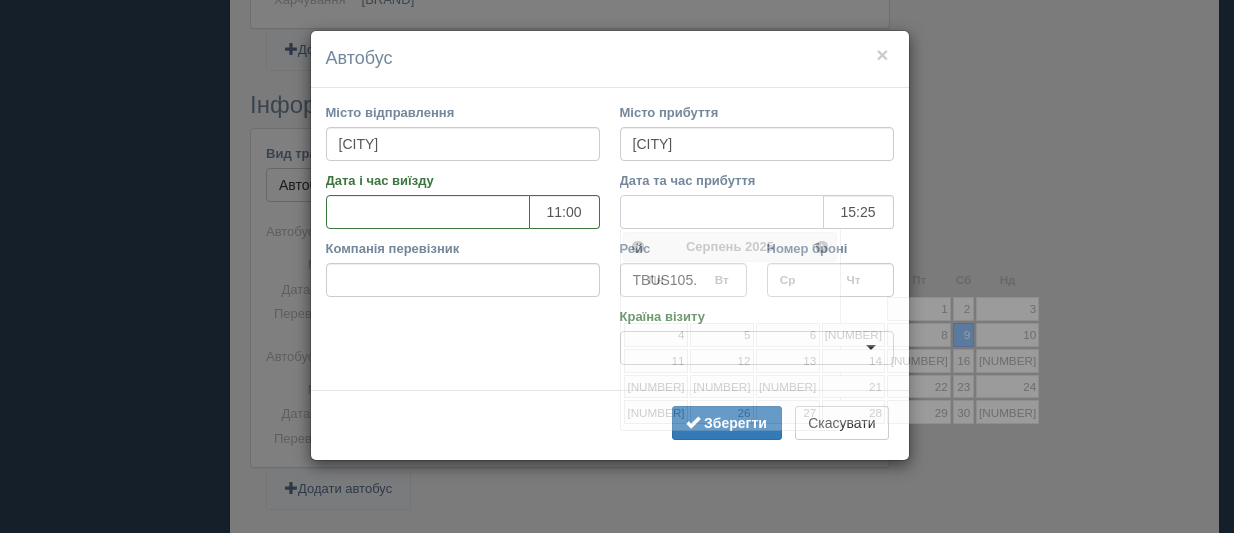 click on "Дата та час прибуття" at bounding box center (722, 212) 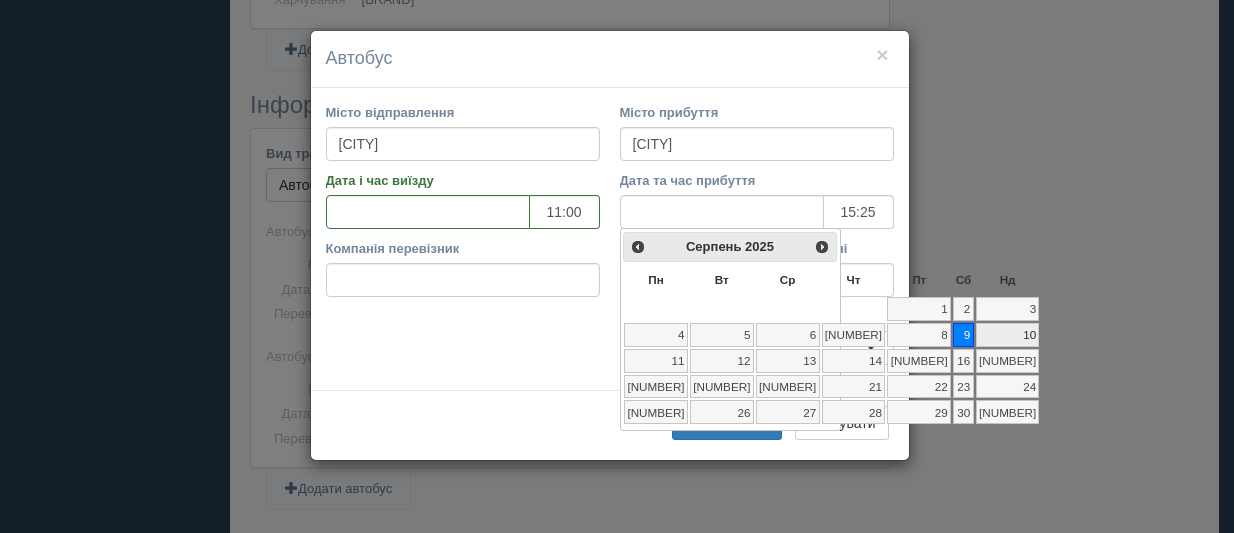click on "10" at bounding box center [1008, 335] 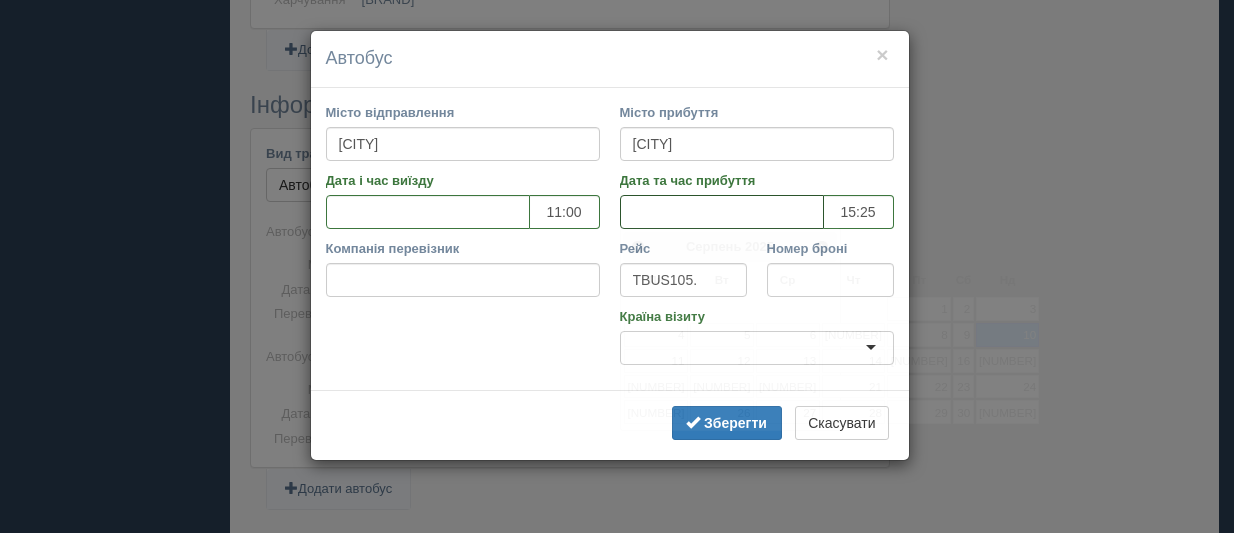 click on "Дата та час прибуття" at bounding box center (722, 212) 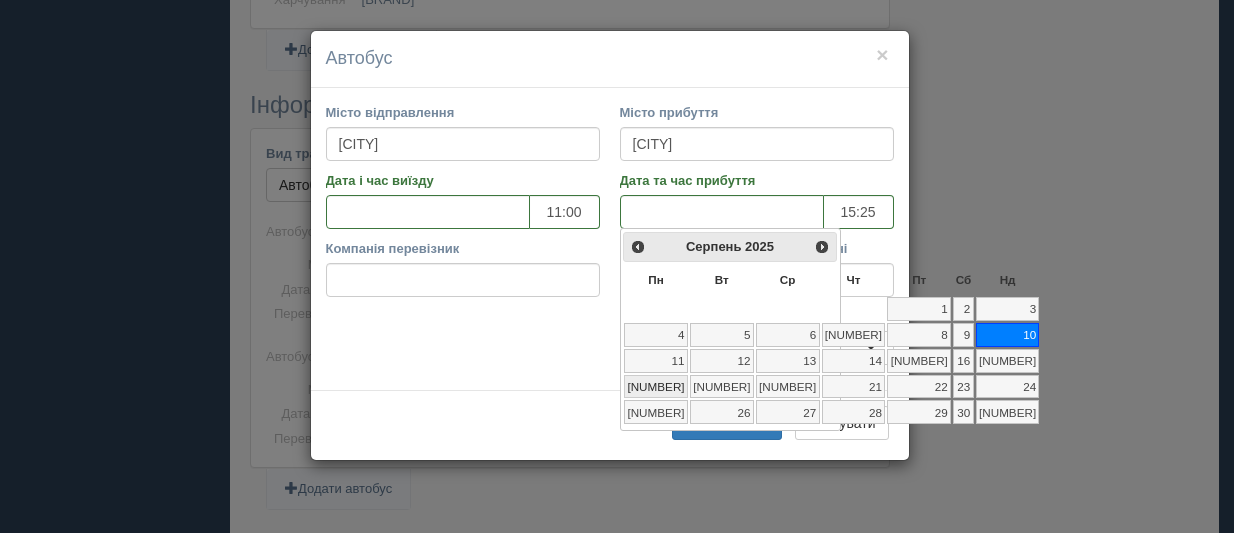 click on "[NUMBER]" at bounding box center (656, 387) 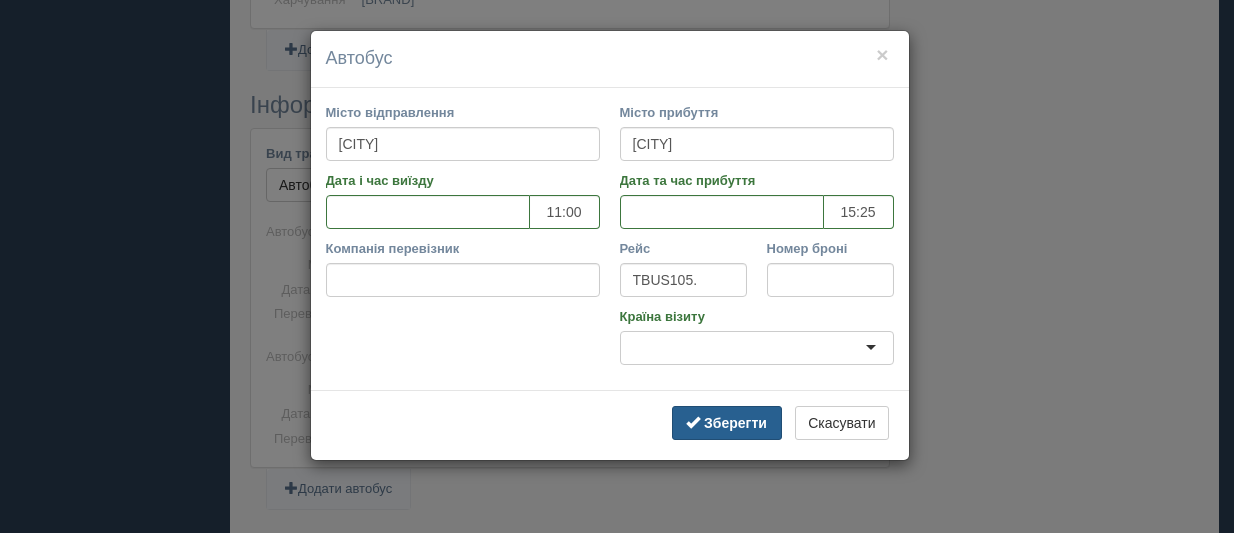click on "Зберегти" at bounding box center (735, 423) 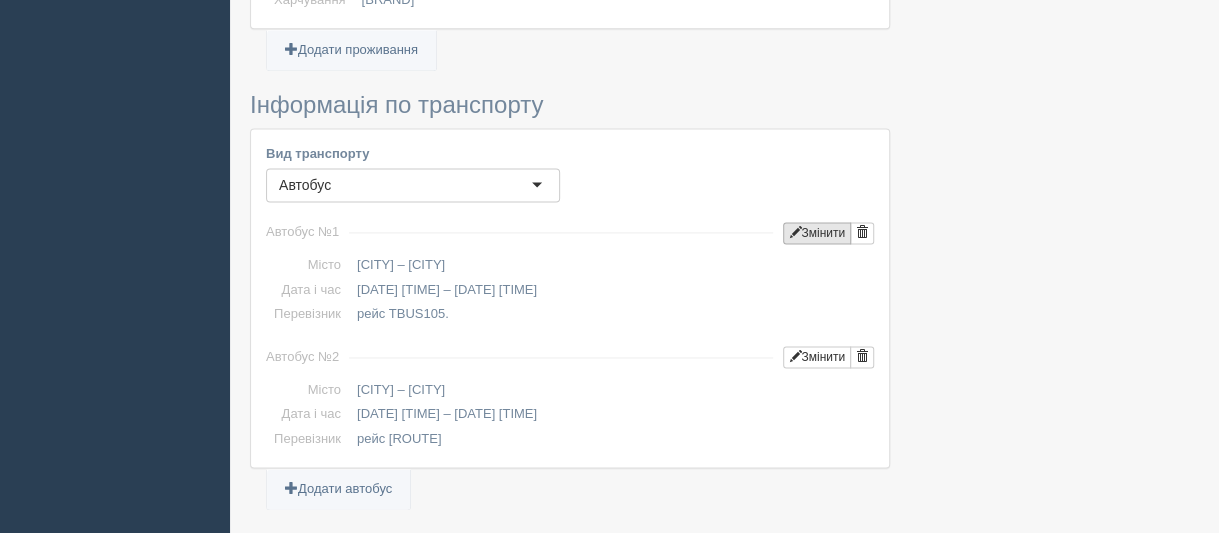 click on "Змінити" at bounding box center [817, 233] 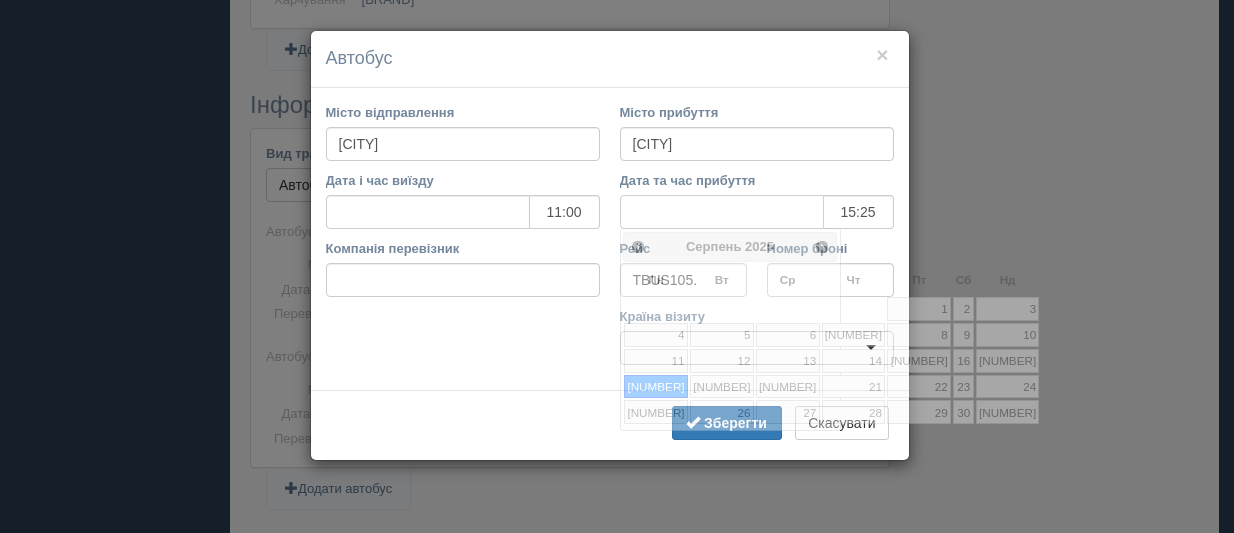 click on "Дата та час прибуття" at bounding box center (722, 212) 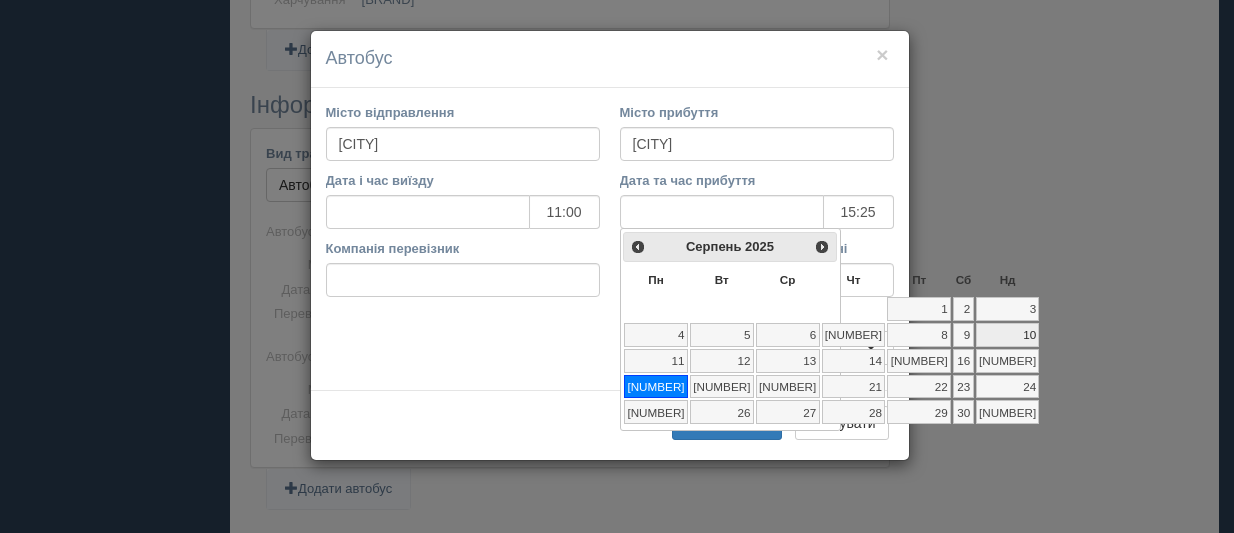 click on "10" at bounding box center (1008, 335) 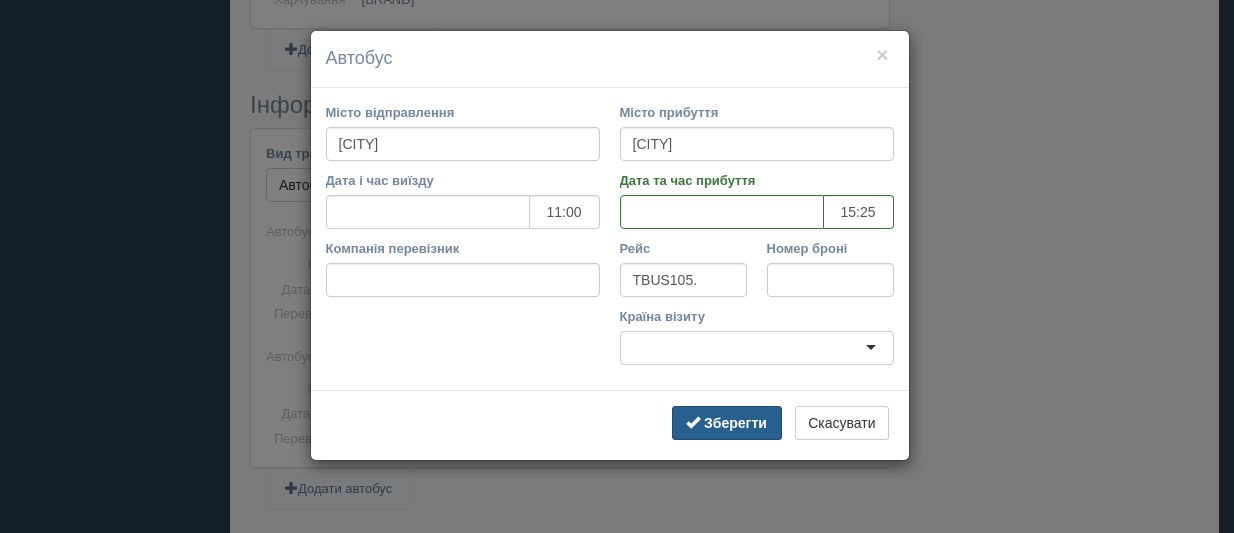 click on "Зберегти" at bounding box center (735, 423) 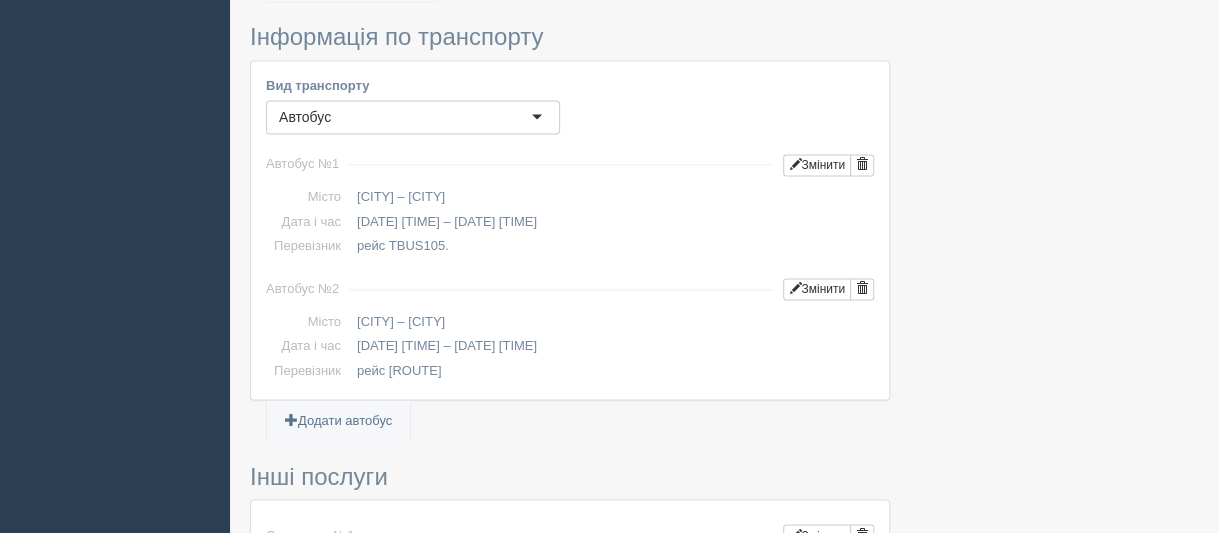scroll, scrollTop: 1400, scrollLeft: 0, axis: vertical 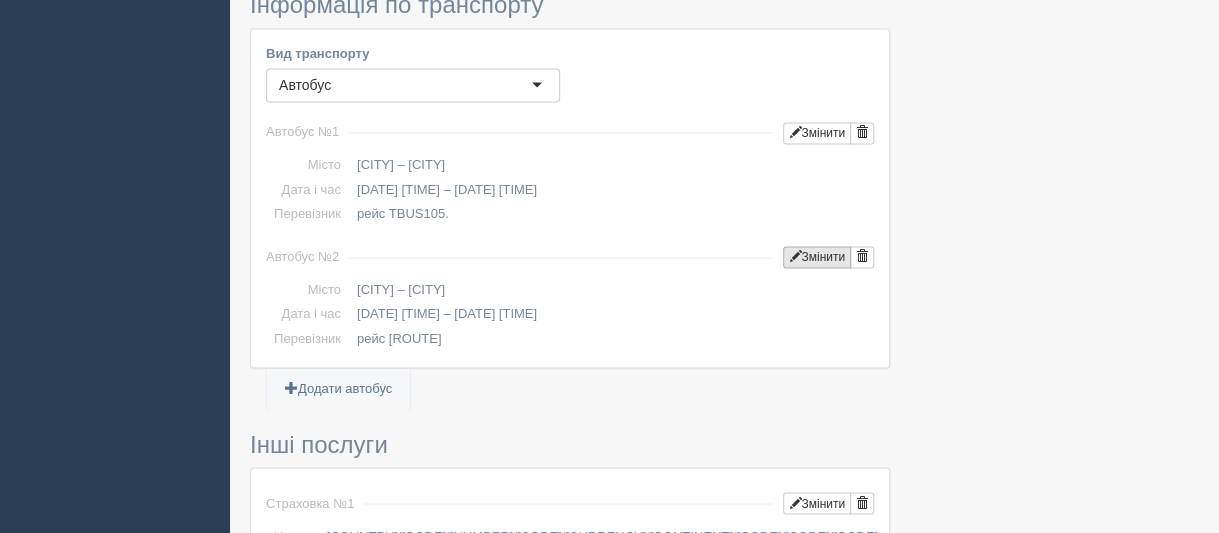 click on "Змінити" at bounding box center (817, 133) 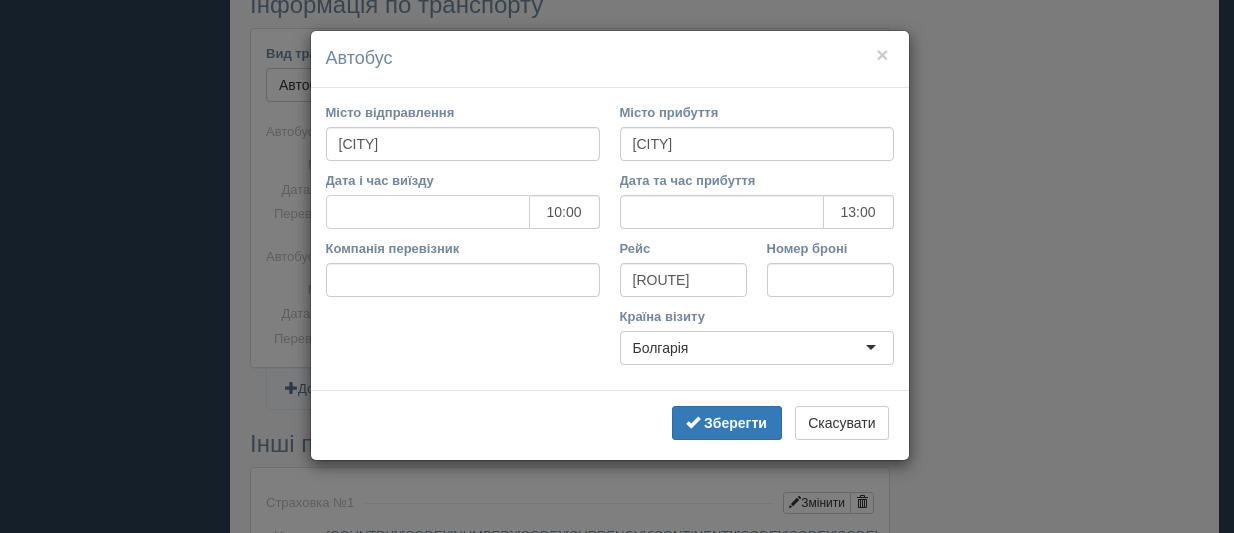 click on "Дата і час виїзду" at bounding box center (428, 212) 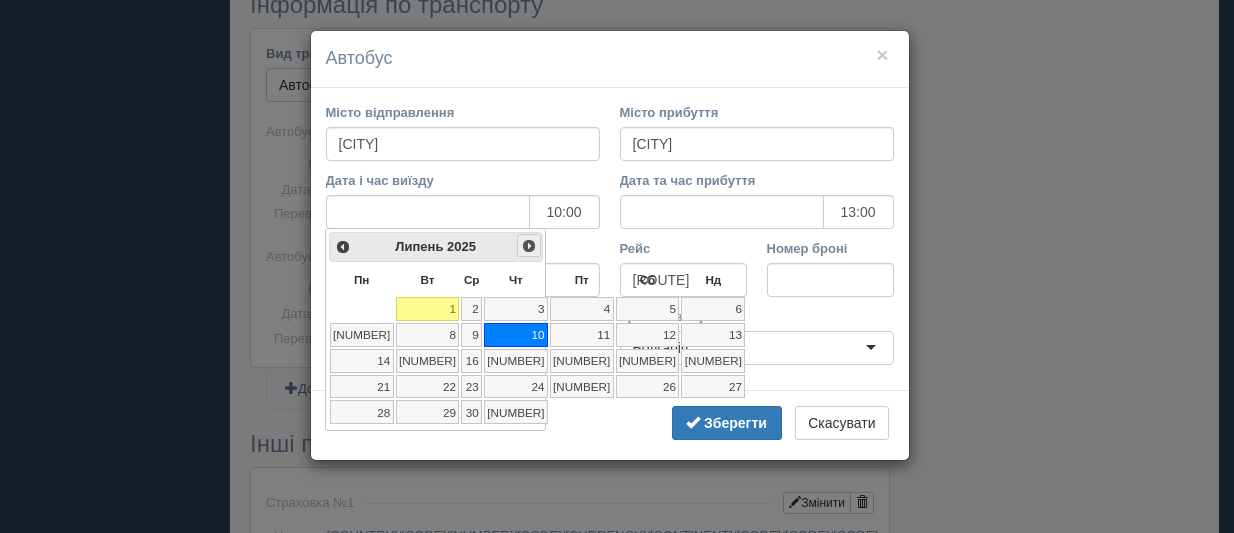 click on "Наст>" at bounding box center (529, 246) 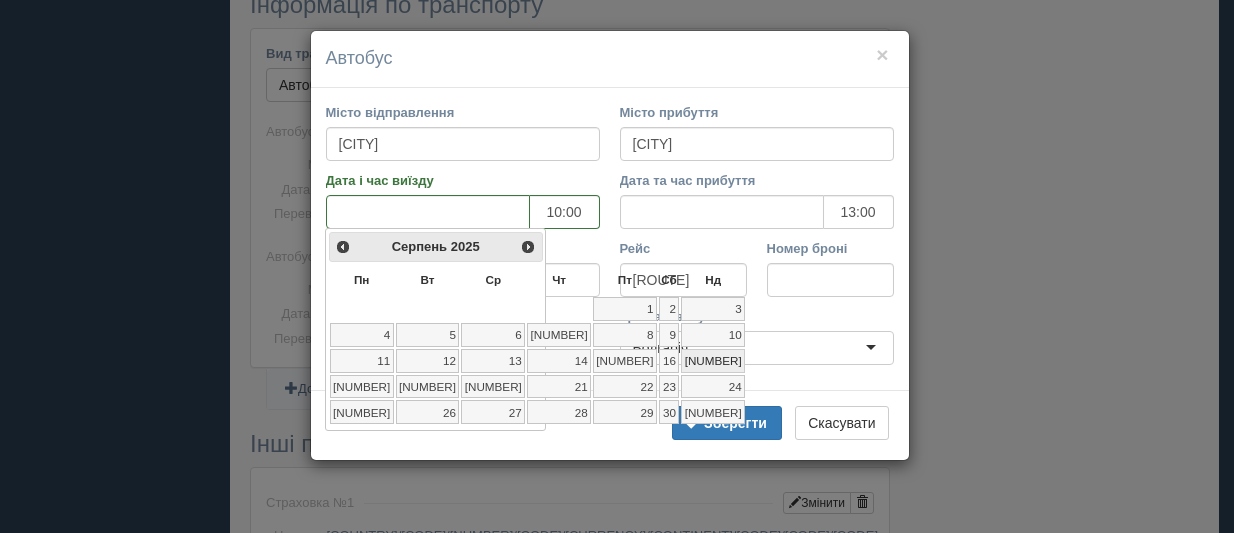 click on "[NUMBER]" at bounding box center [713, 361] 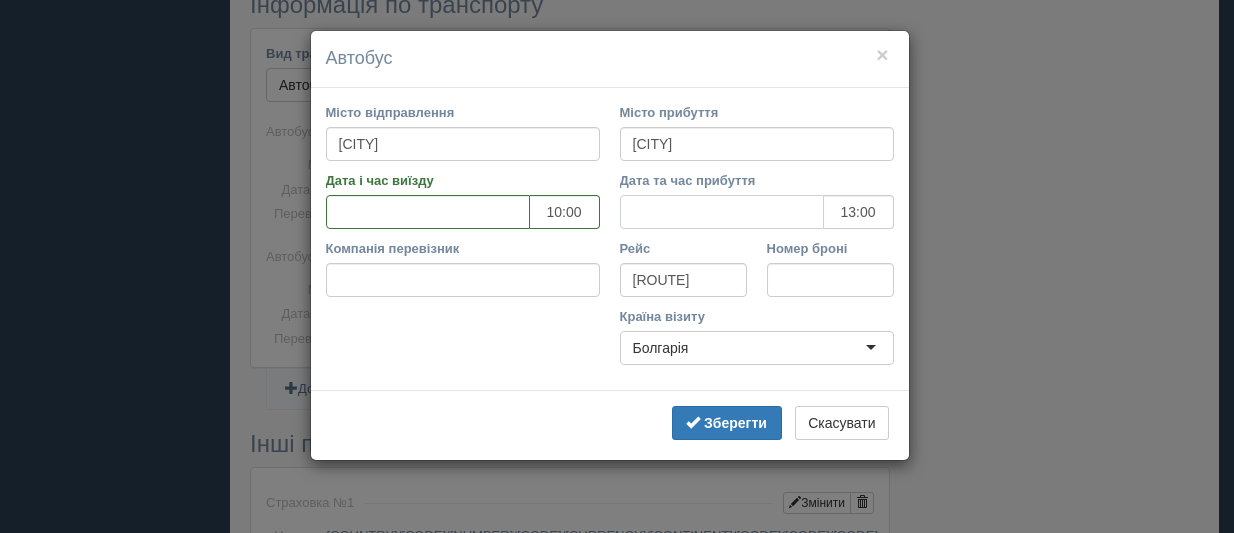 click on "Дата та час прибуття" at bounding box center [722, 212] 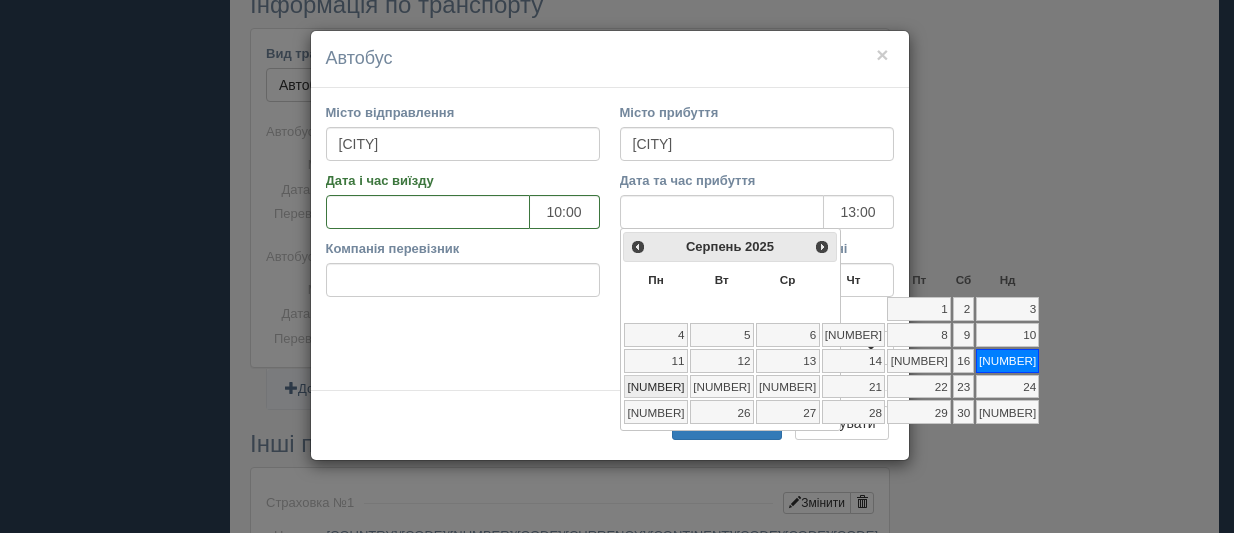 click on "[NUMBER]" at bounding box center [656, 387] 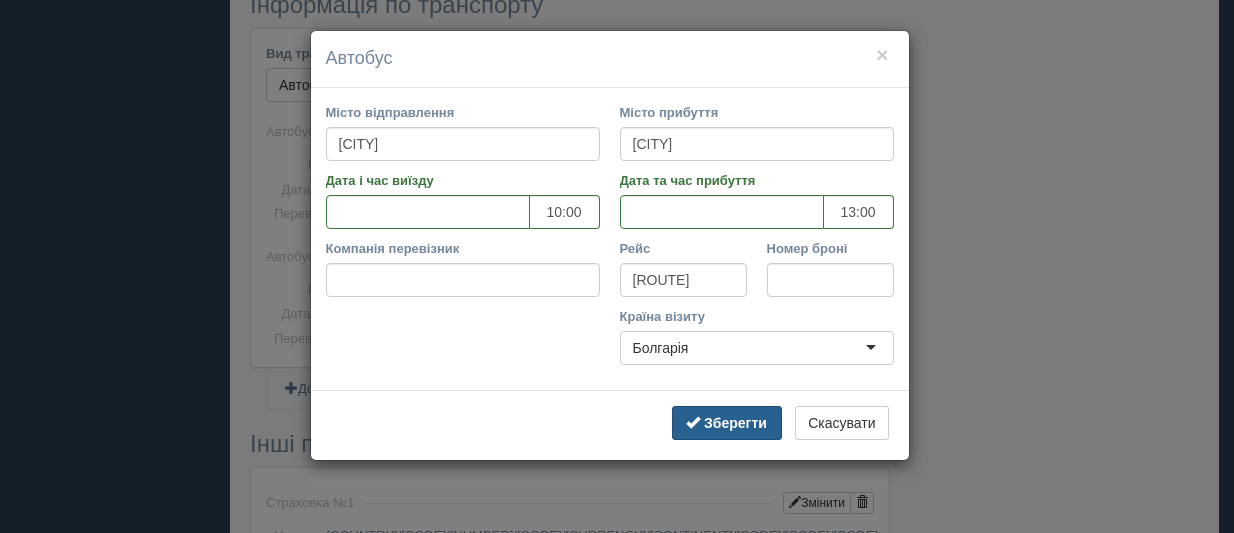 click on "Зберегти" at bounding box center [735, 423] 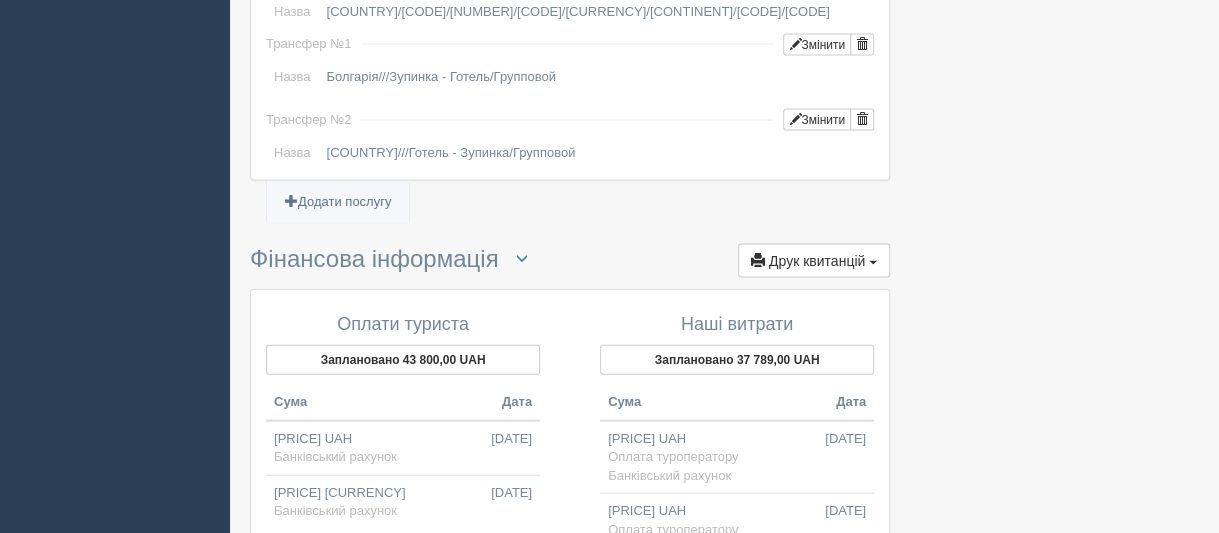 scroll, scrollTop: 2100, scrollLeft: 0, axis: vertical 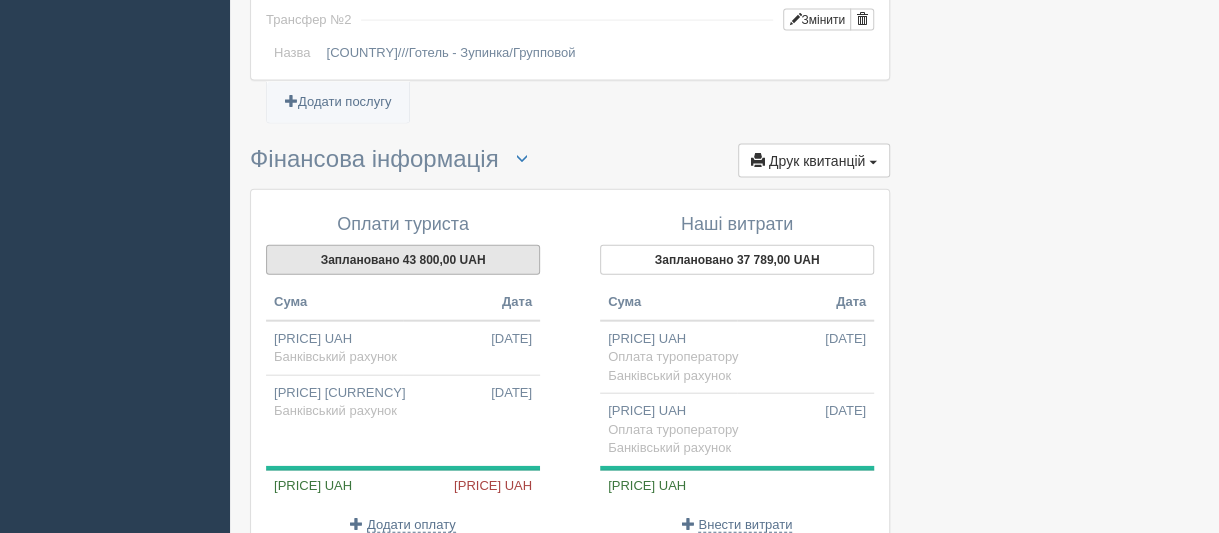 click on "Заплановано 43 800,00 UAH" at bounding box center (403, 260) 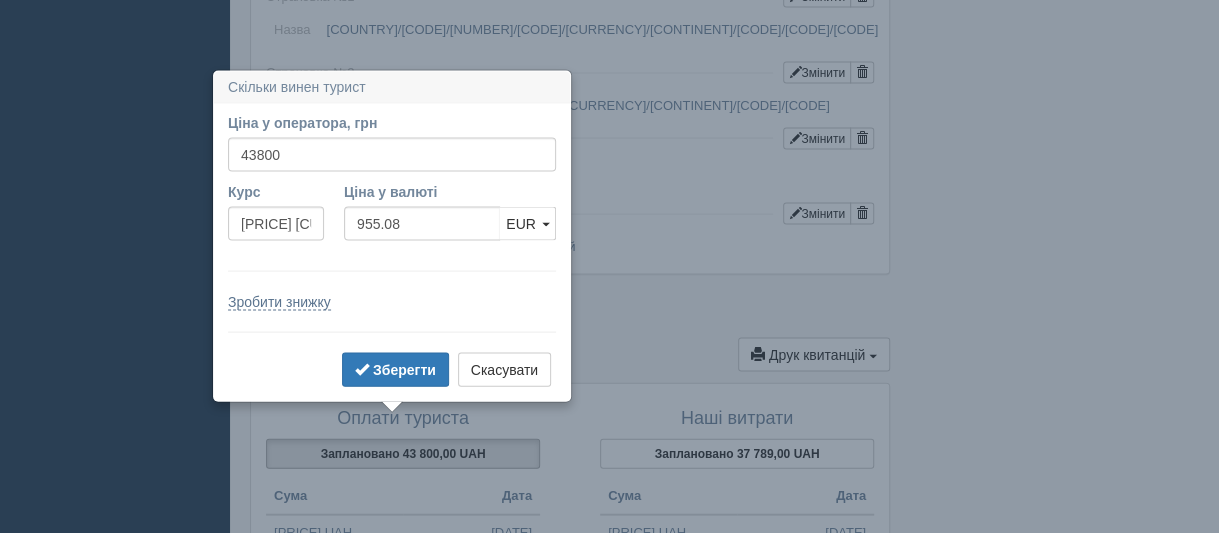 scroll, scrollTop: 1876, scrollLeft: 0, axis: vertical 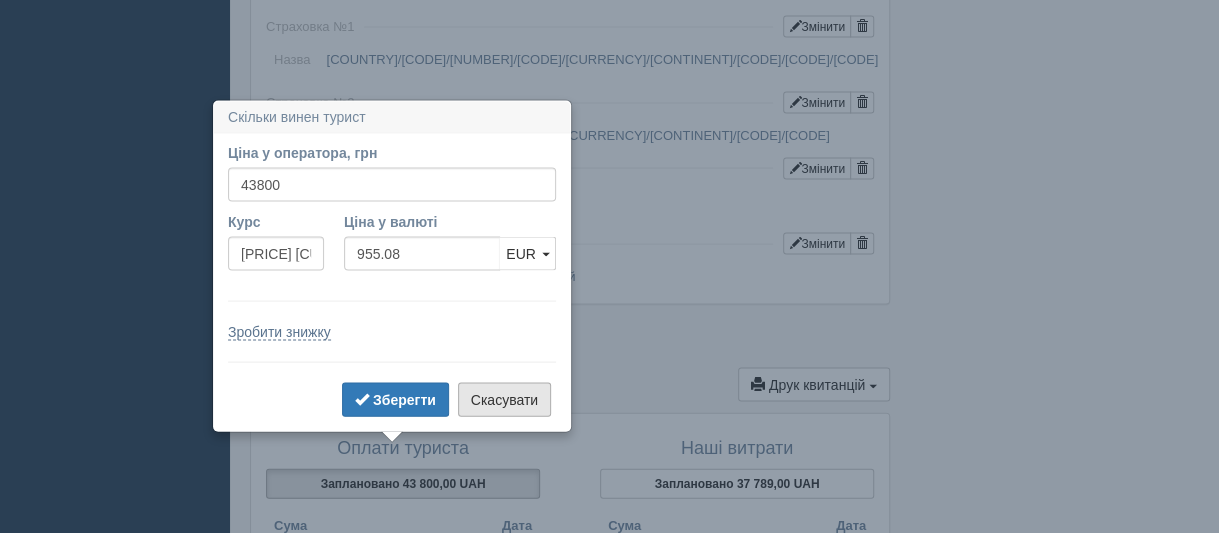 click on "Скасувати" at bounding box center [504, 400] 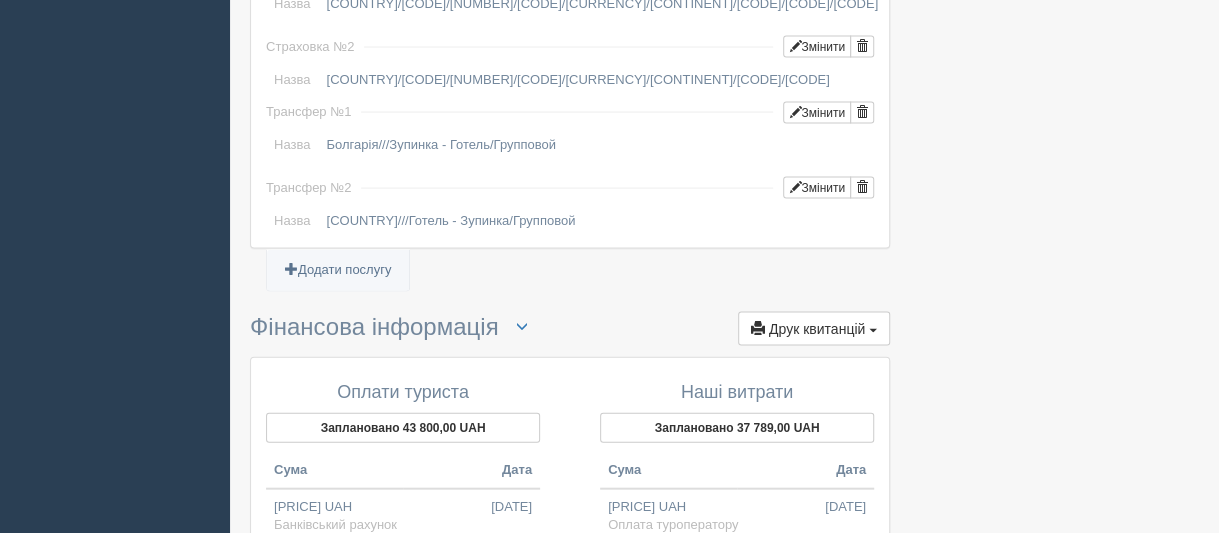scroll, scrollTop: 1976, scrollLeft: 0, axis: vertical 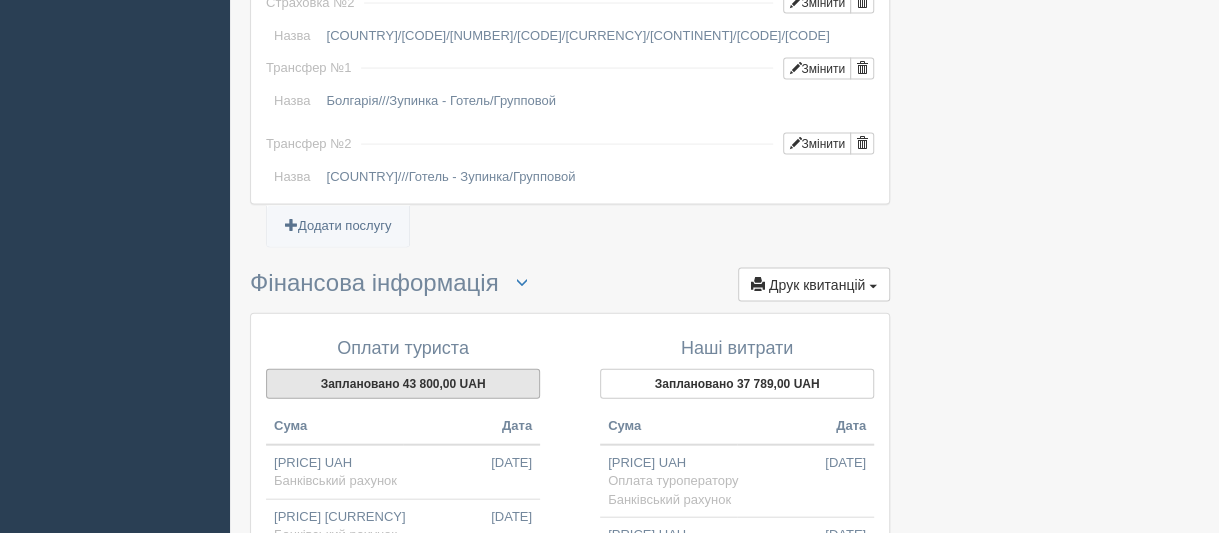 click on "Заплановано 43 800,00 UAH" at bounding box center [403, 384] 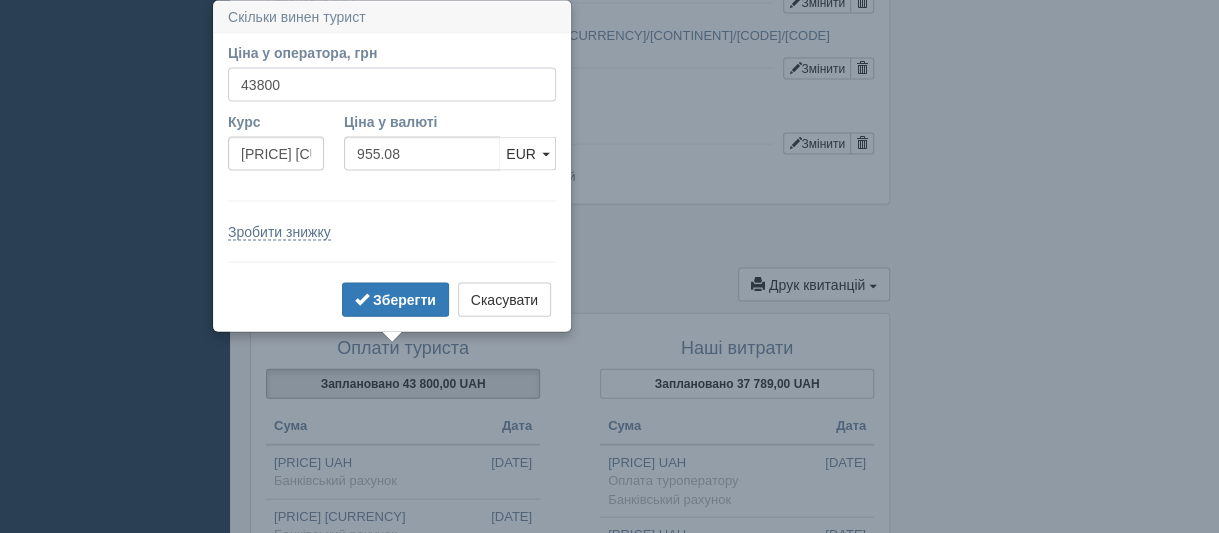 click on "43800" at bounding box center [392, 85] 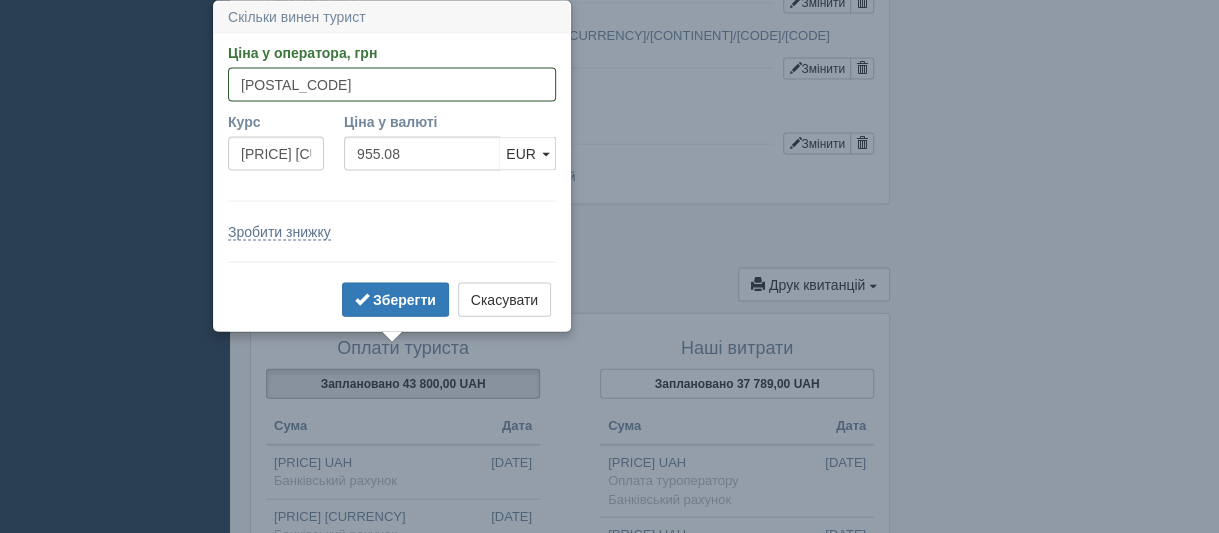 type on "[POSTAL_CODE]" 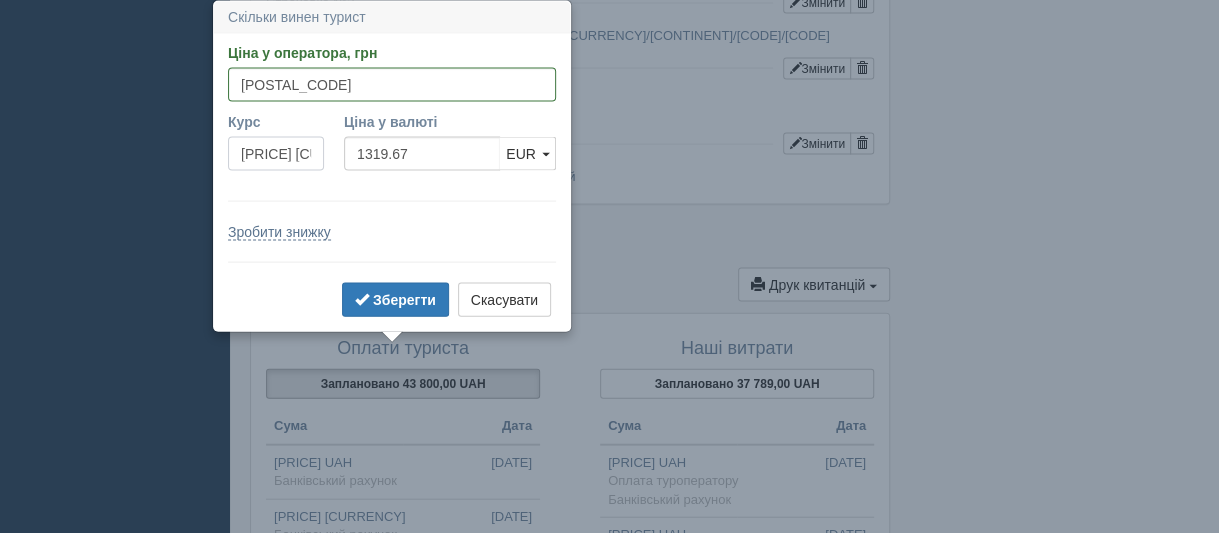 click on "[PRICE] [CURRENCY]" at bounding box center [276, 154] 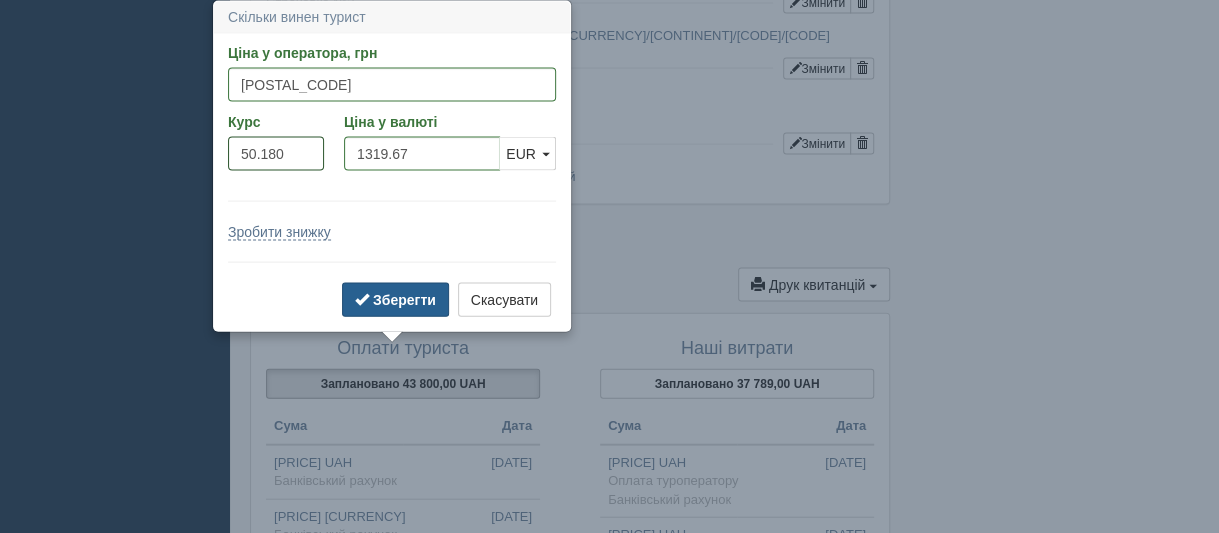 type on "50.180" 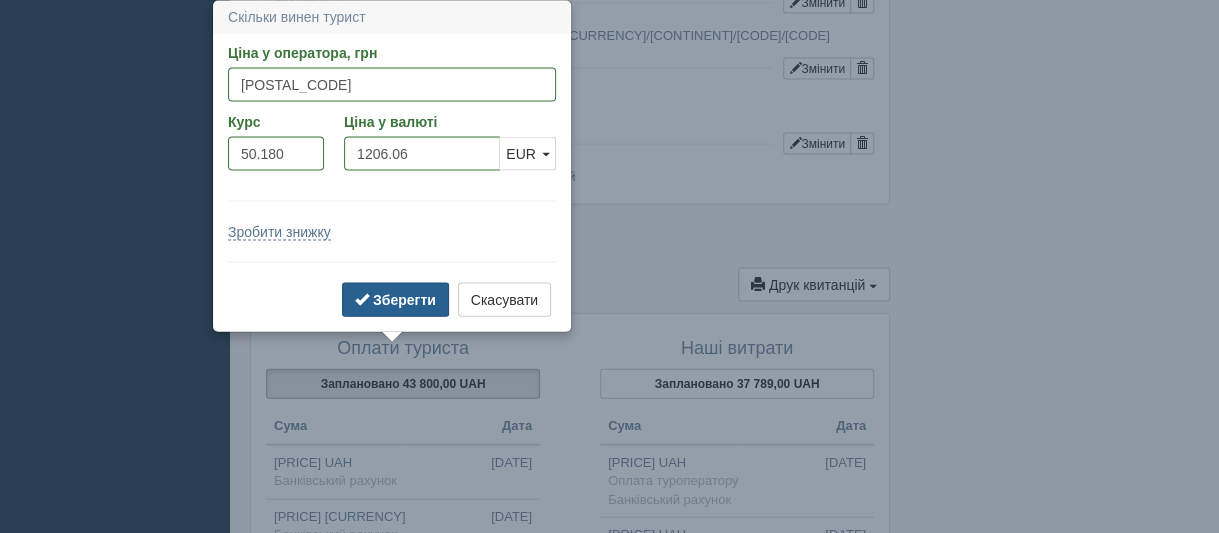 click on "Зберегти" at bounding box center [404, 300] 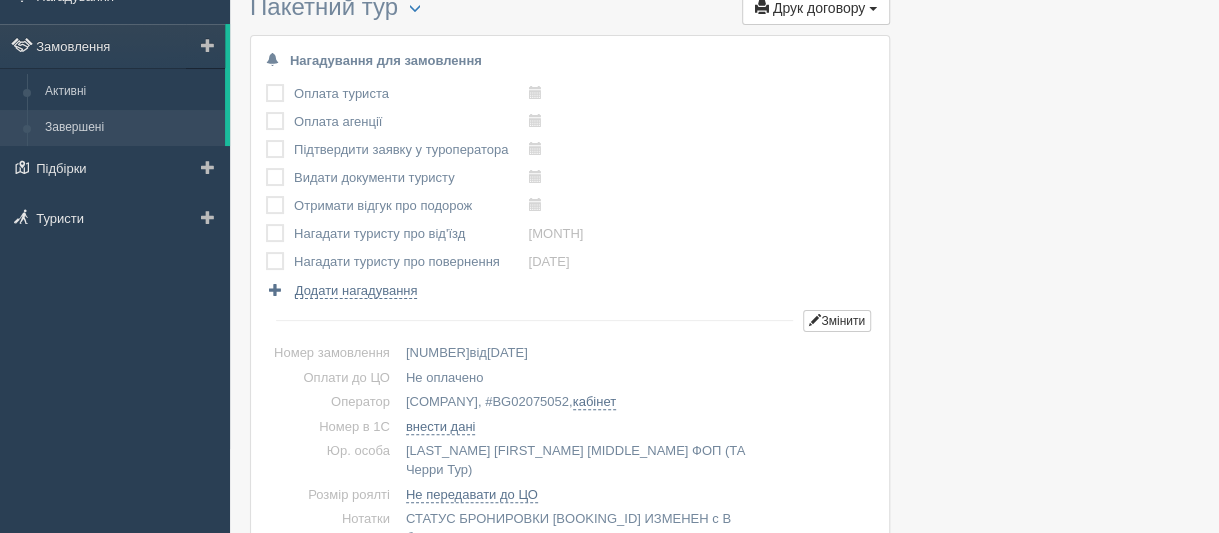 scroll, scrollTop: 0, scrollLeft: 0, axis: both 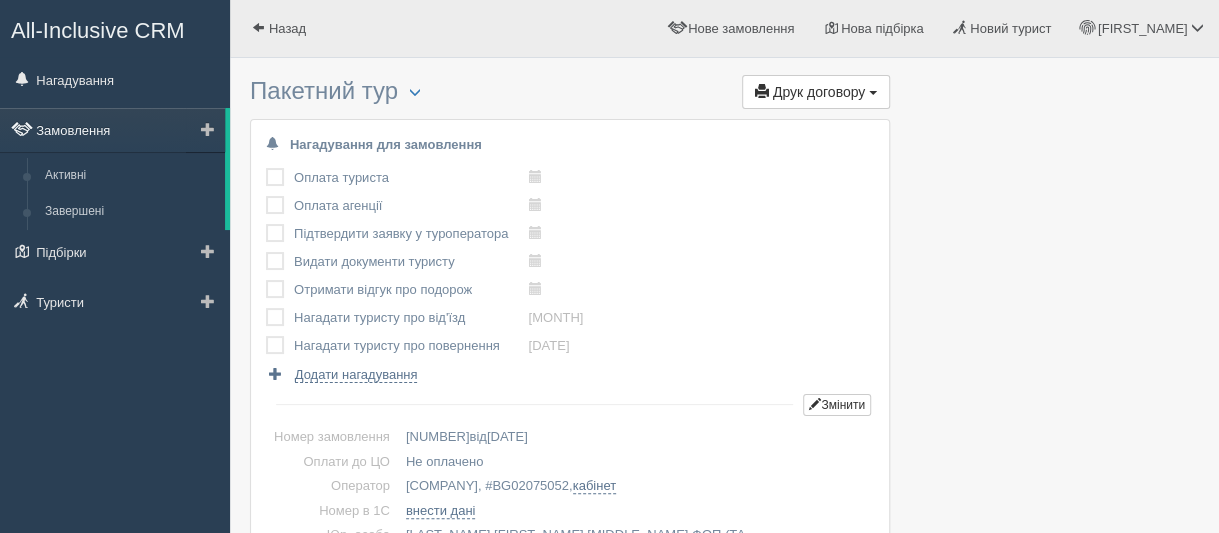 click on "Замовлення" at bounding box center [112, 130] 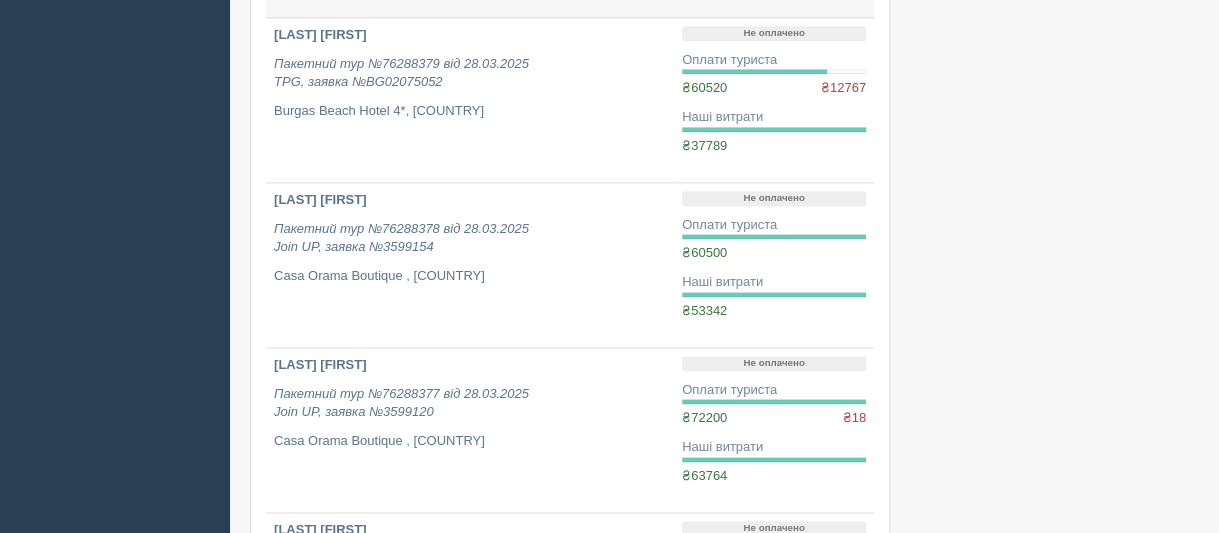 scroll, scrollTop: 1500, scrollLeft: 0, axis: vertical 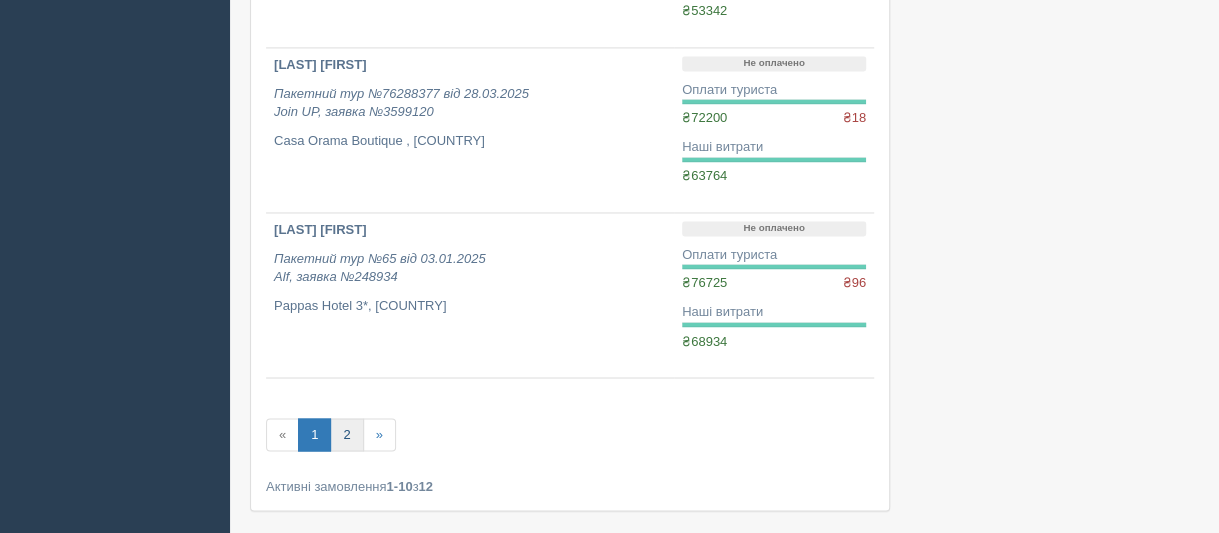 click on "2" at bounding box center [346, 434] 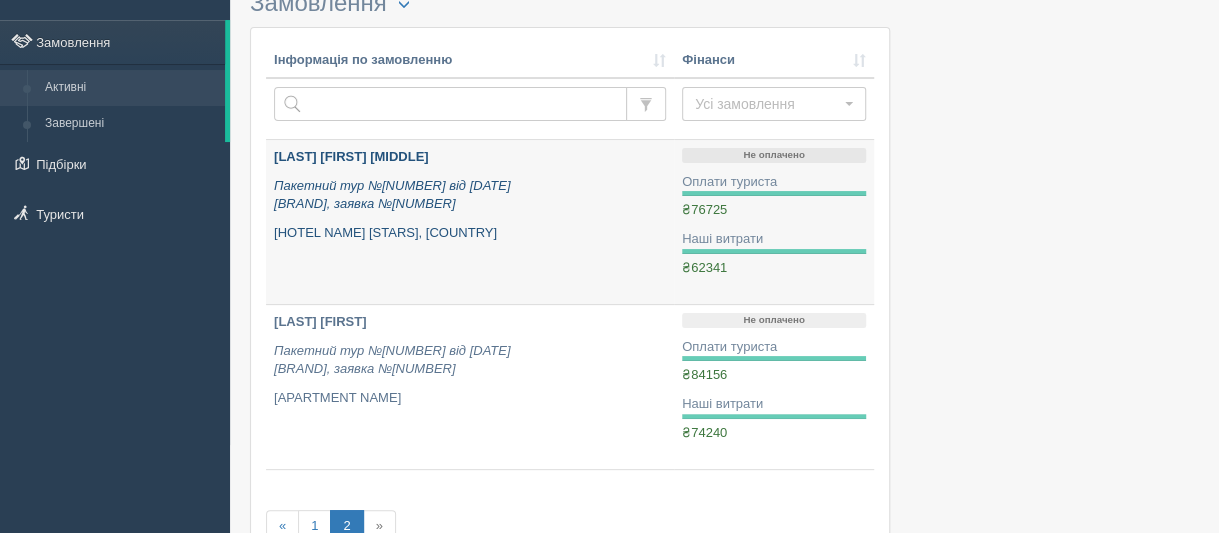 scroll, scrollTop: 200, scrollLeft: 0, axis: vertical 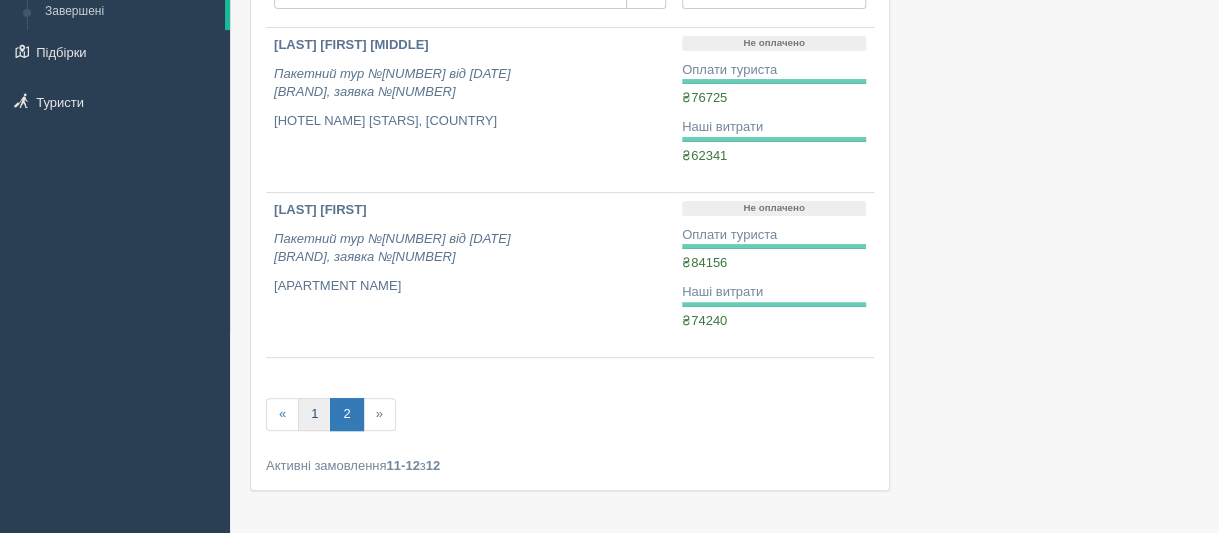 click on "1" at bounding box center [282, 414] 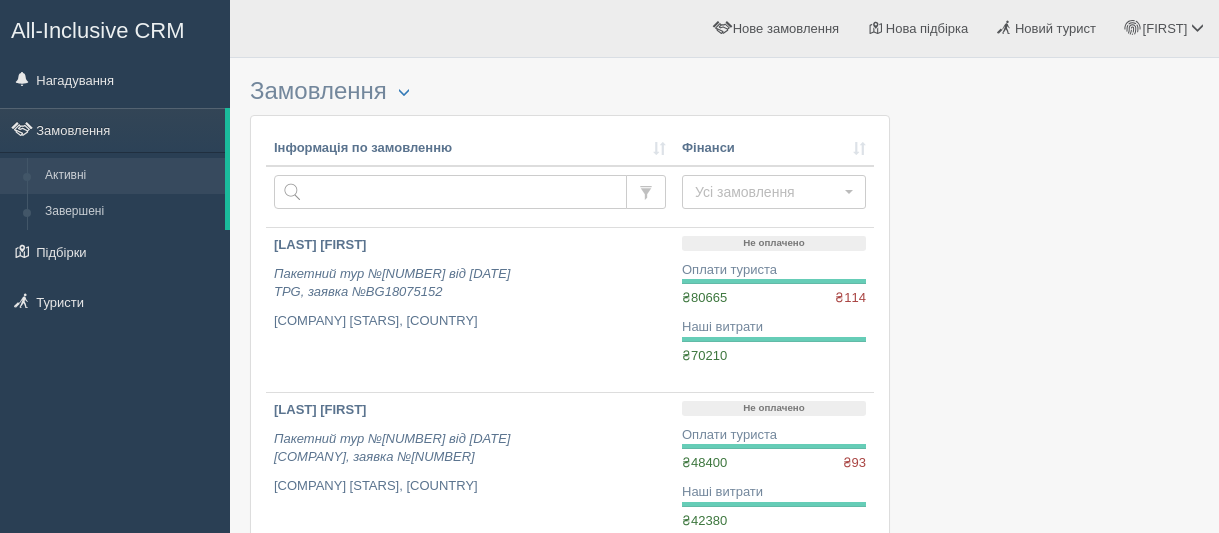 scroll, scrollTop: 0, scrollLeft: 0, axis: both 